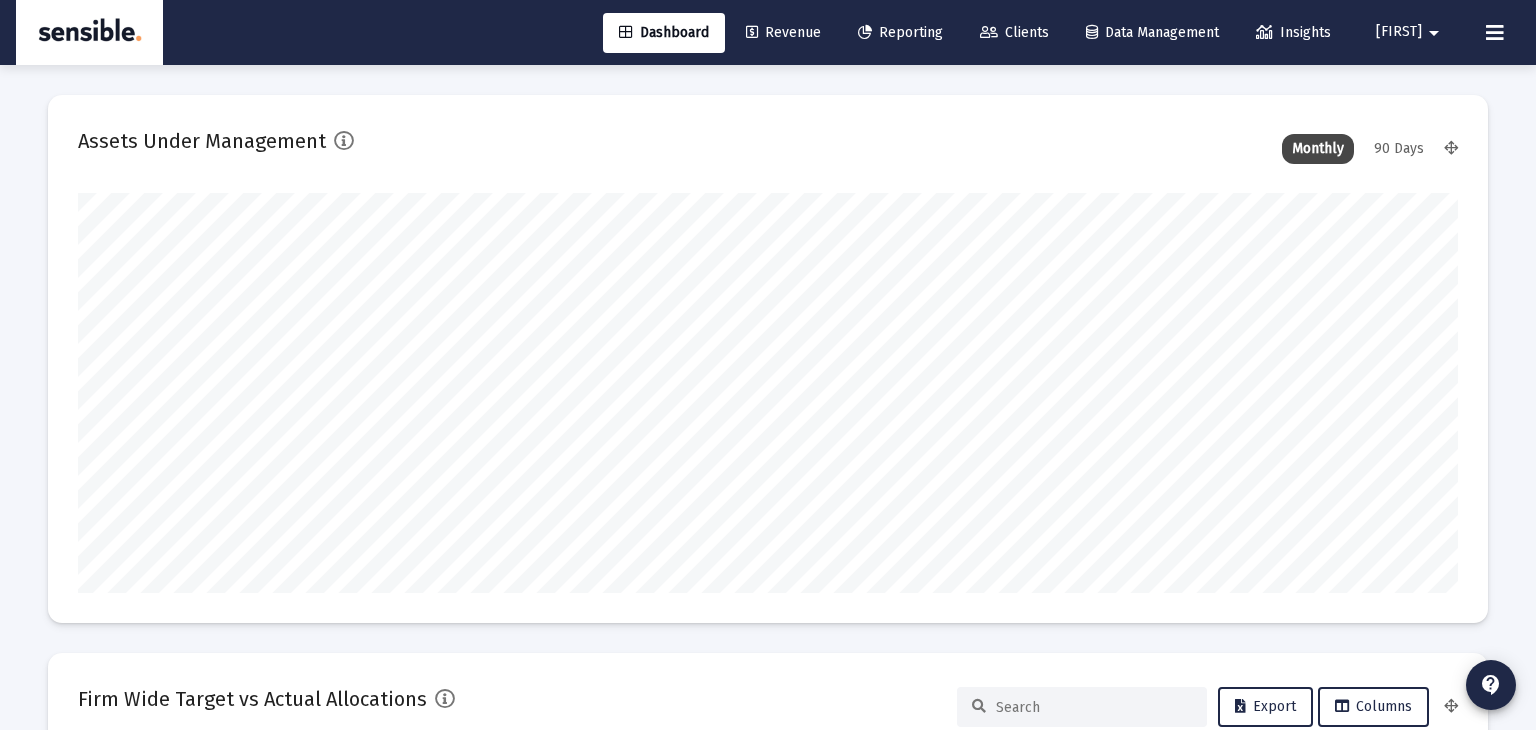 scroll, scrollTop: 0, scrollLeft: 0, axis: both 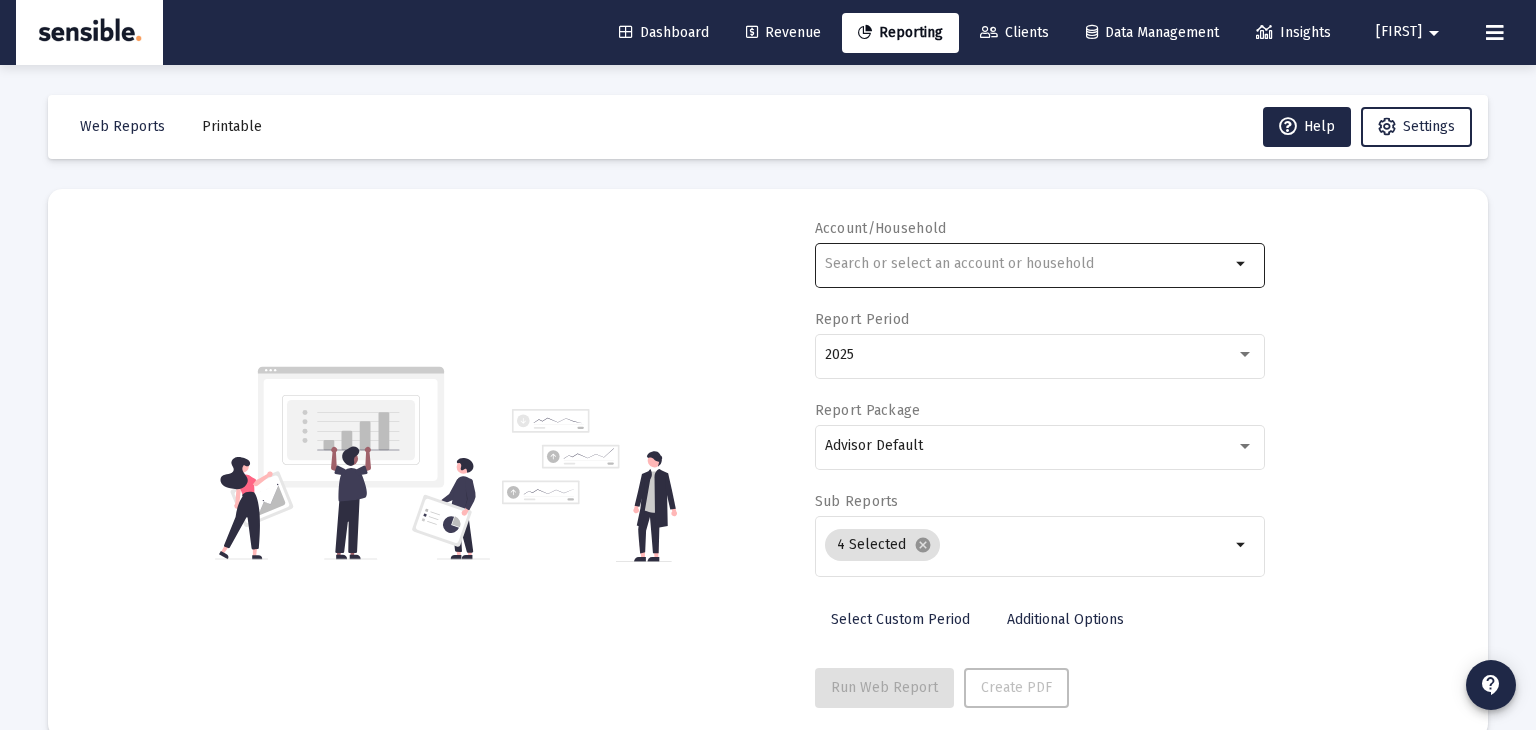 click at bounding box center (1027, 264) 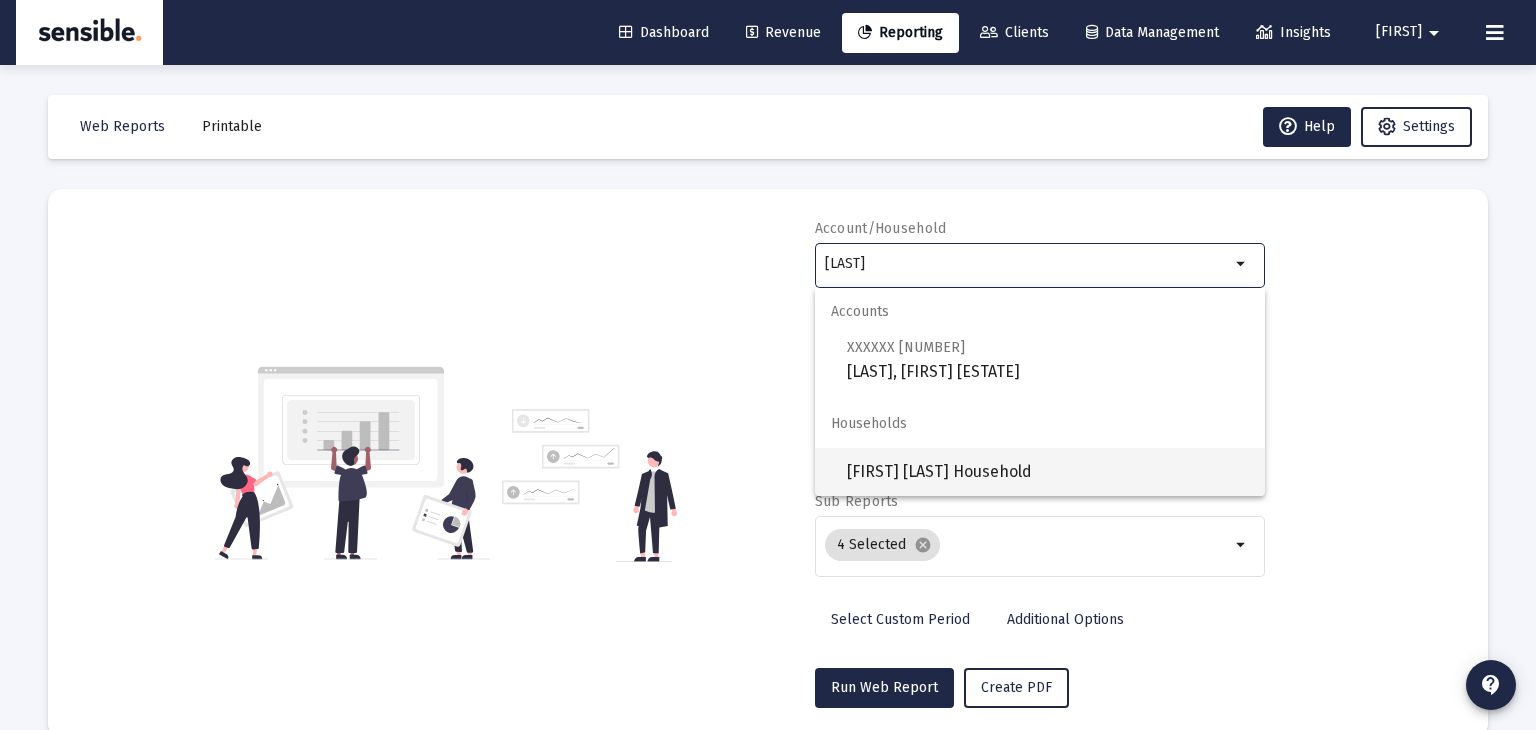 click on "[FIRST] [LAST] Household" at bounding box center (1048, 472) 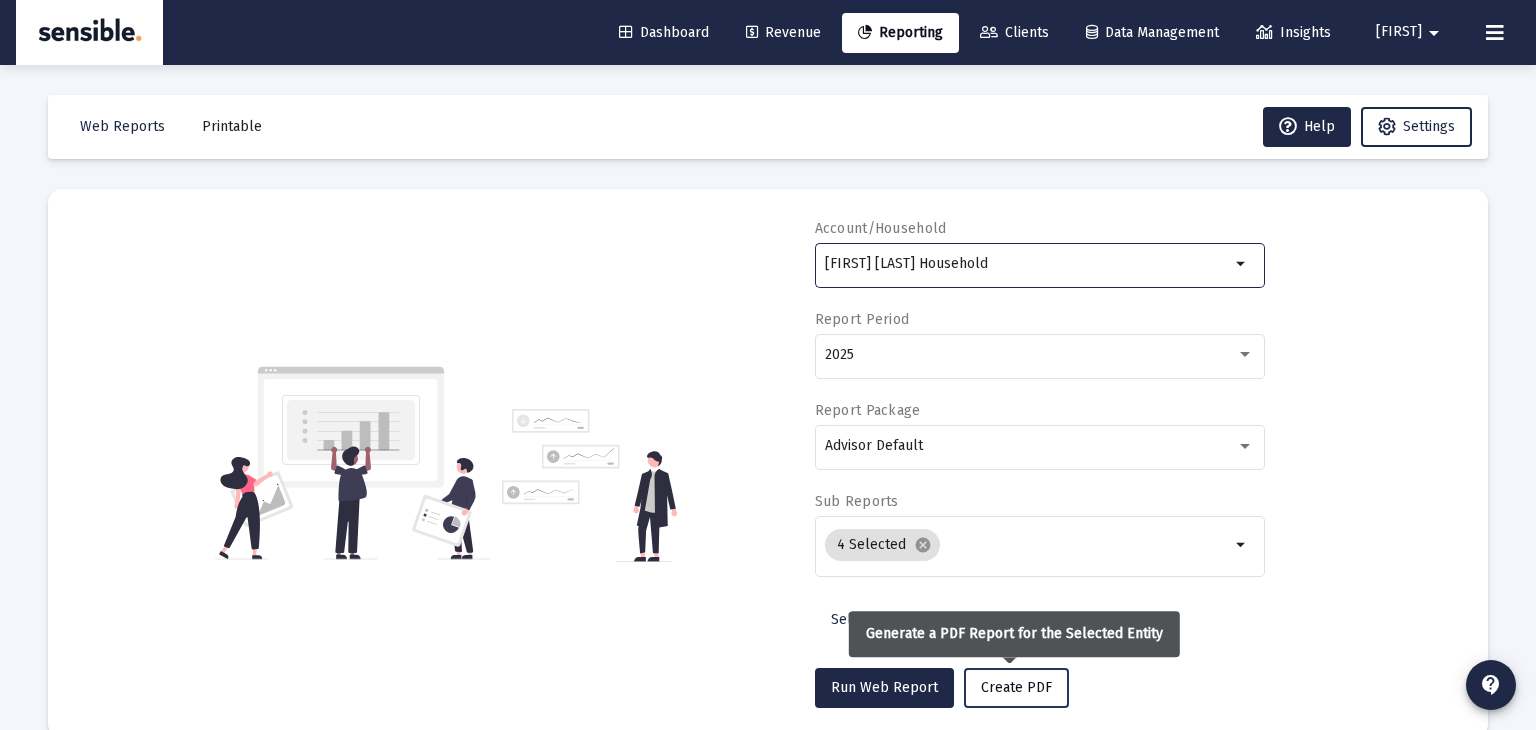 click on "Create PDF" 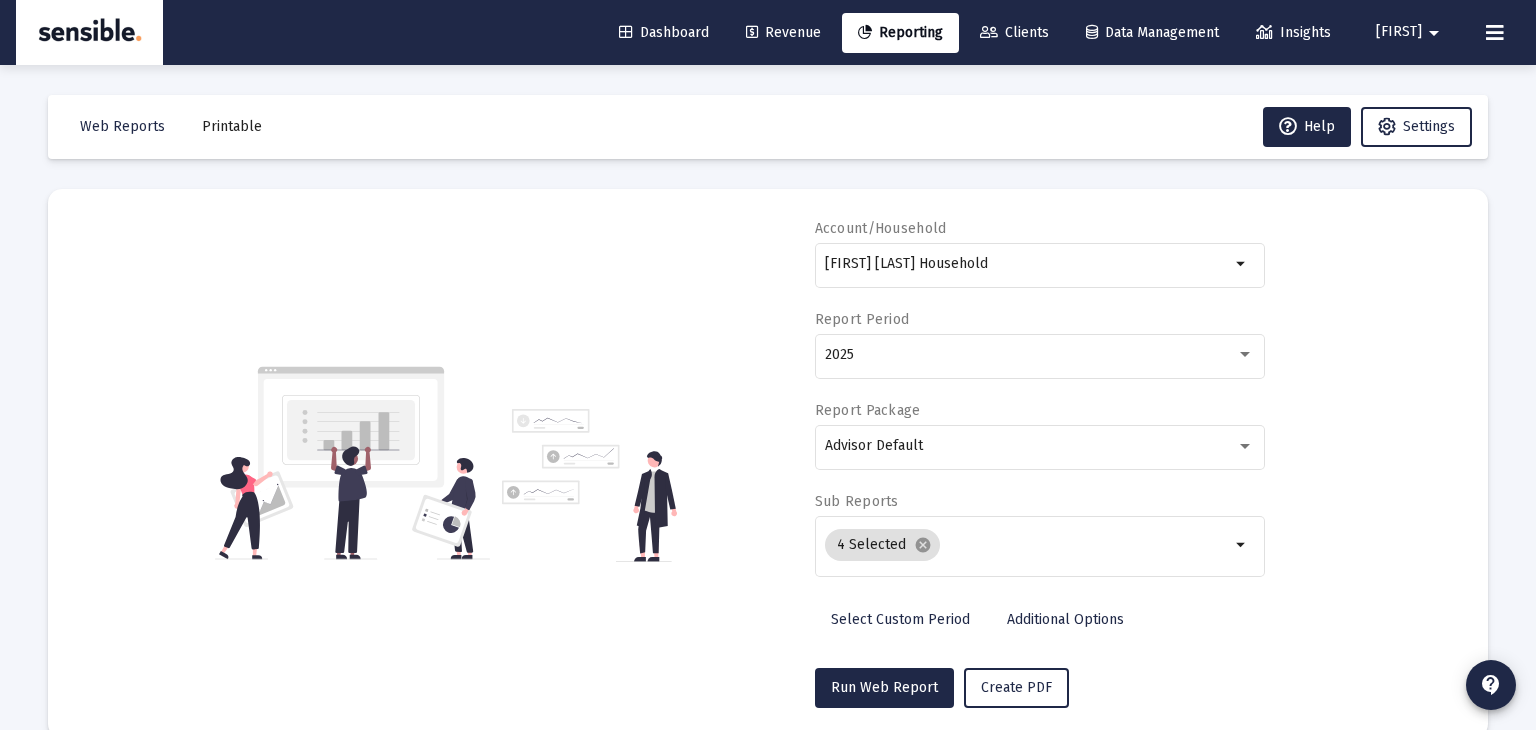 click on "Printable" 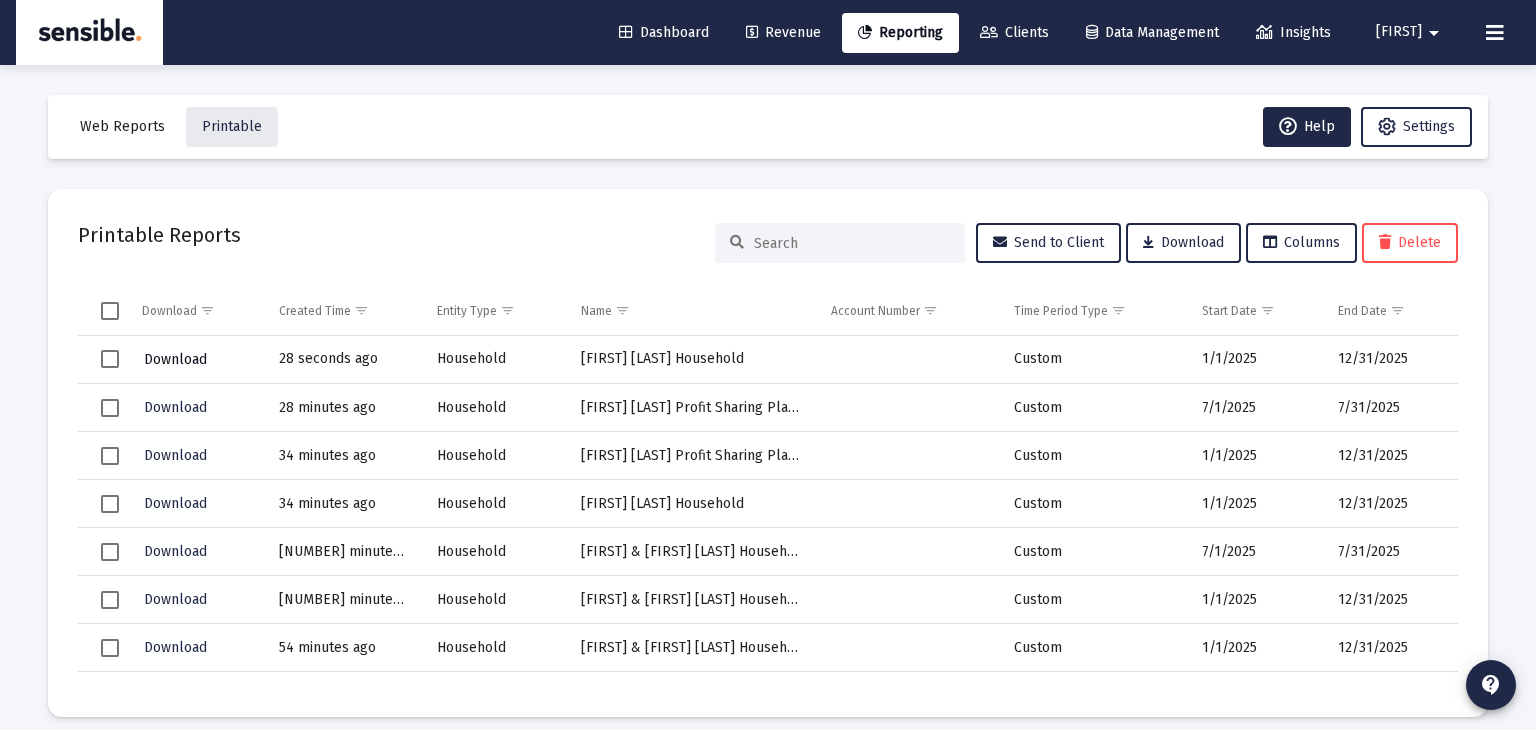 click on "Download" 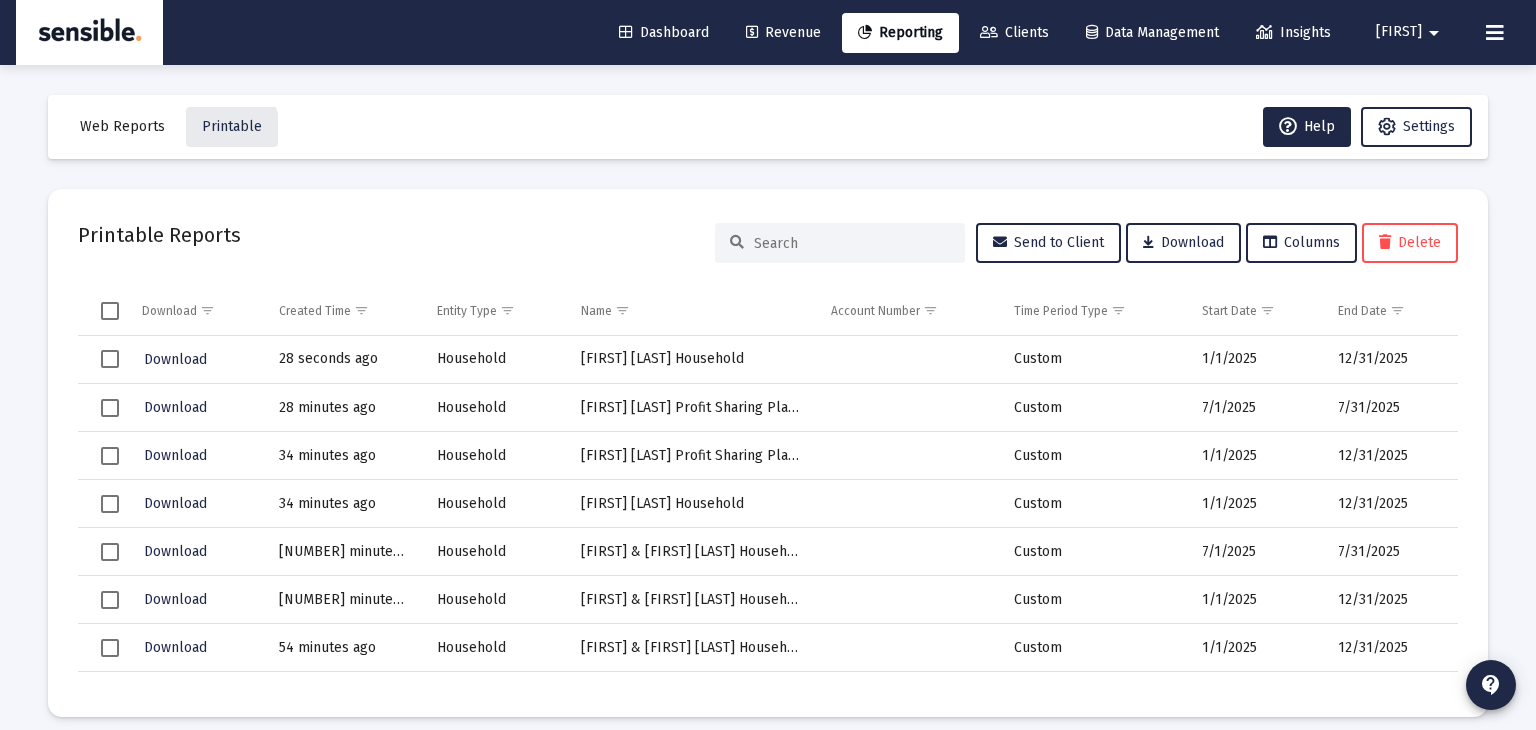 click on "1/1/2025" 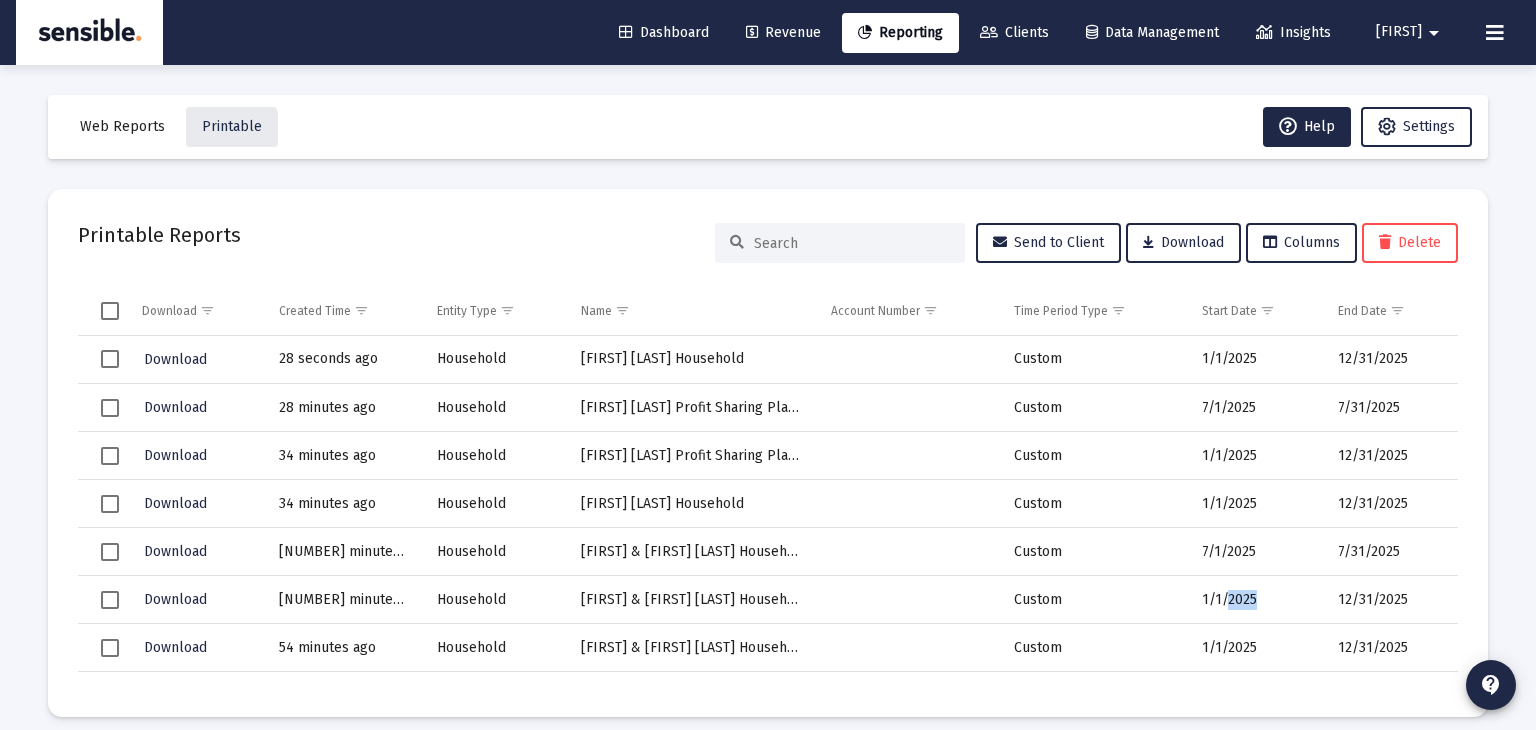 click on "1/1/2025" 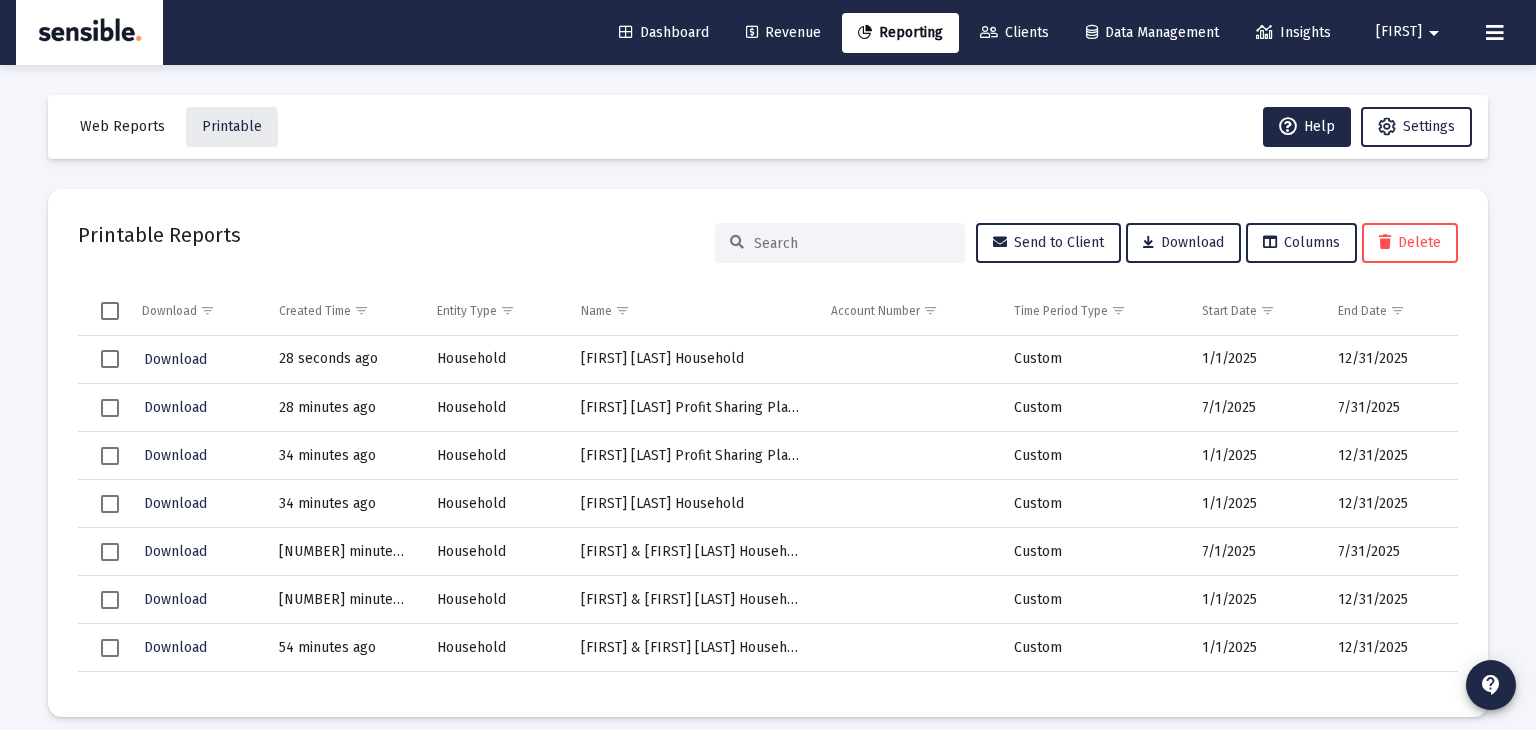 click on "Dashboard" 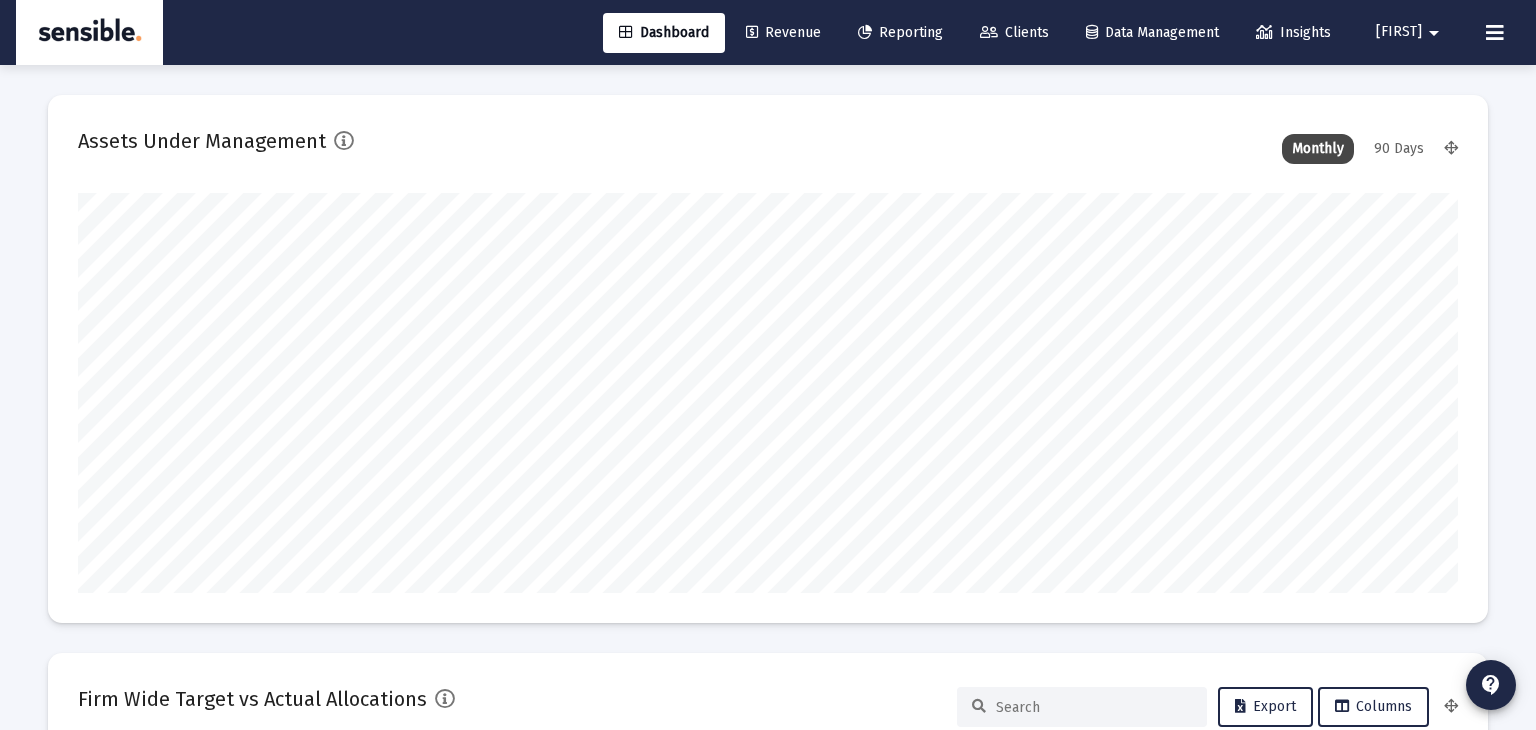 scroll, scrollTop: 999600, scrollLeft: 998620, axis: both 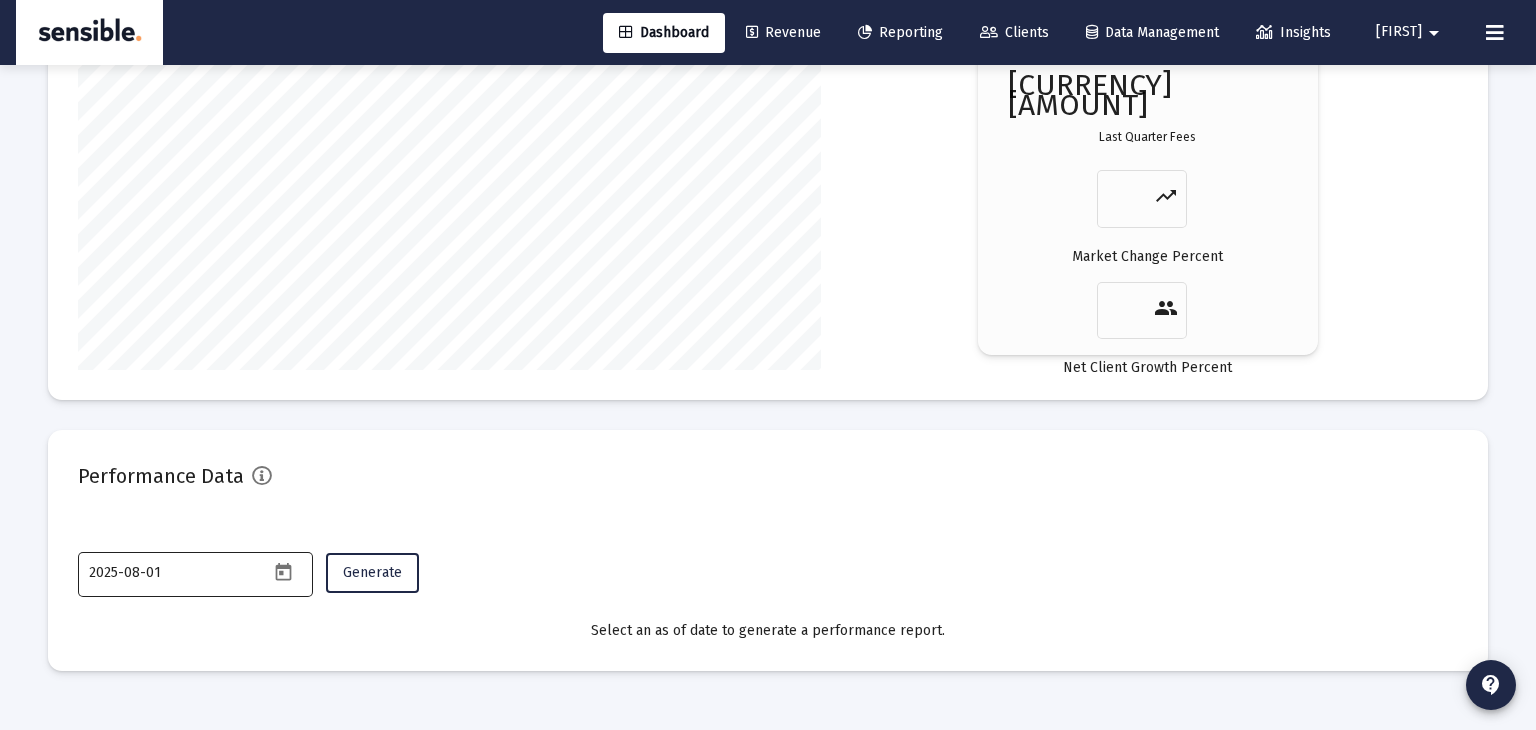 click 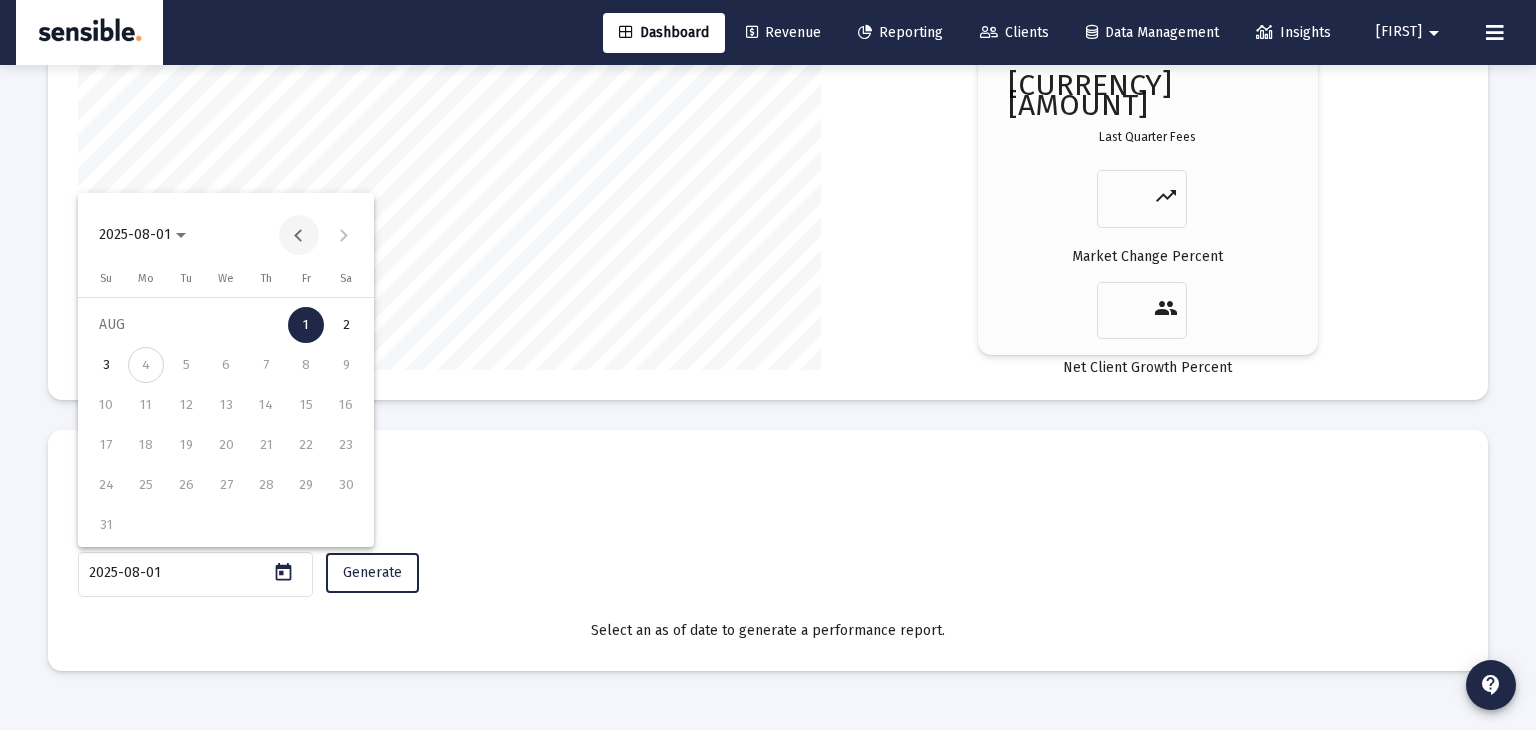 click at bounding box center (299, 235) 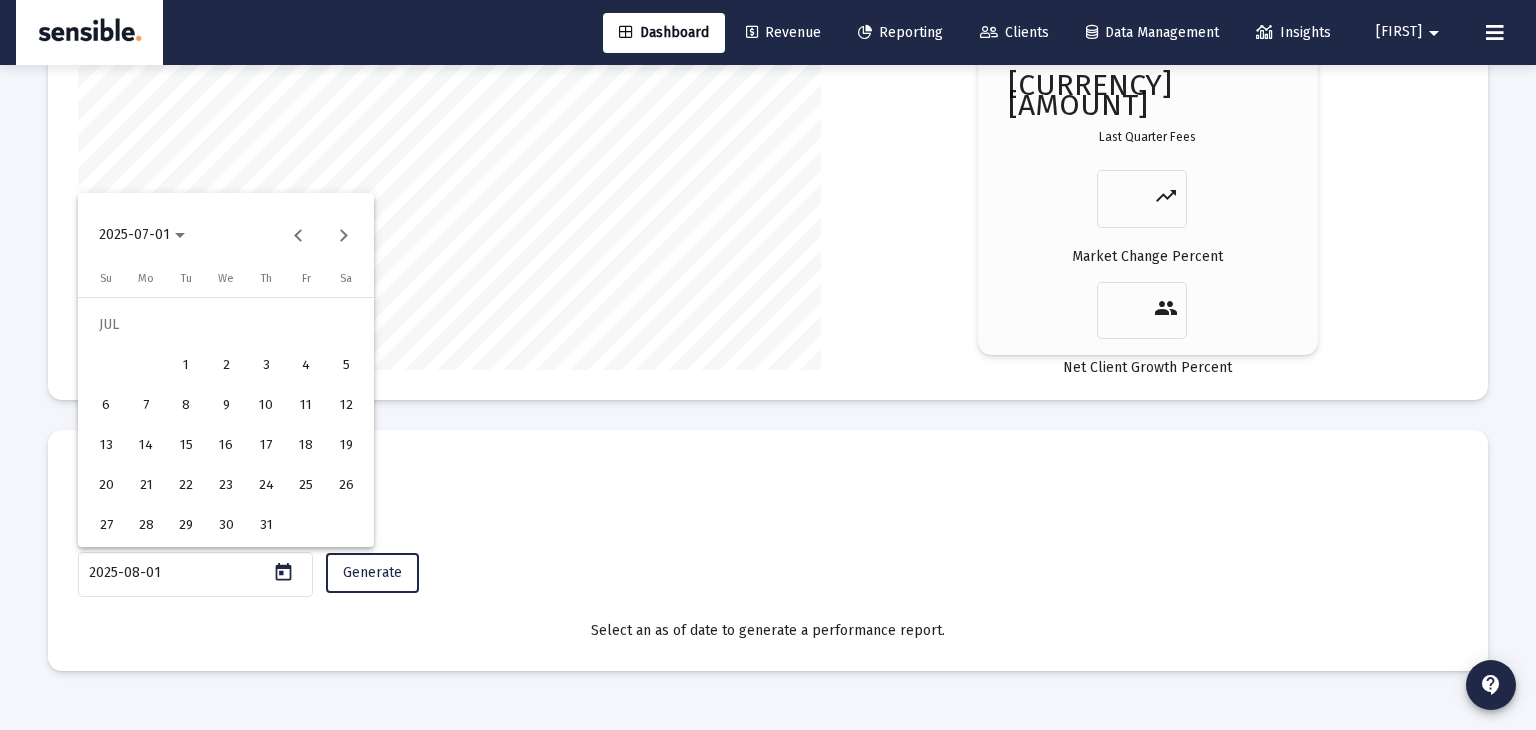 click on "31" at bounding box center [266, 525] 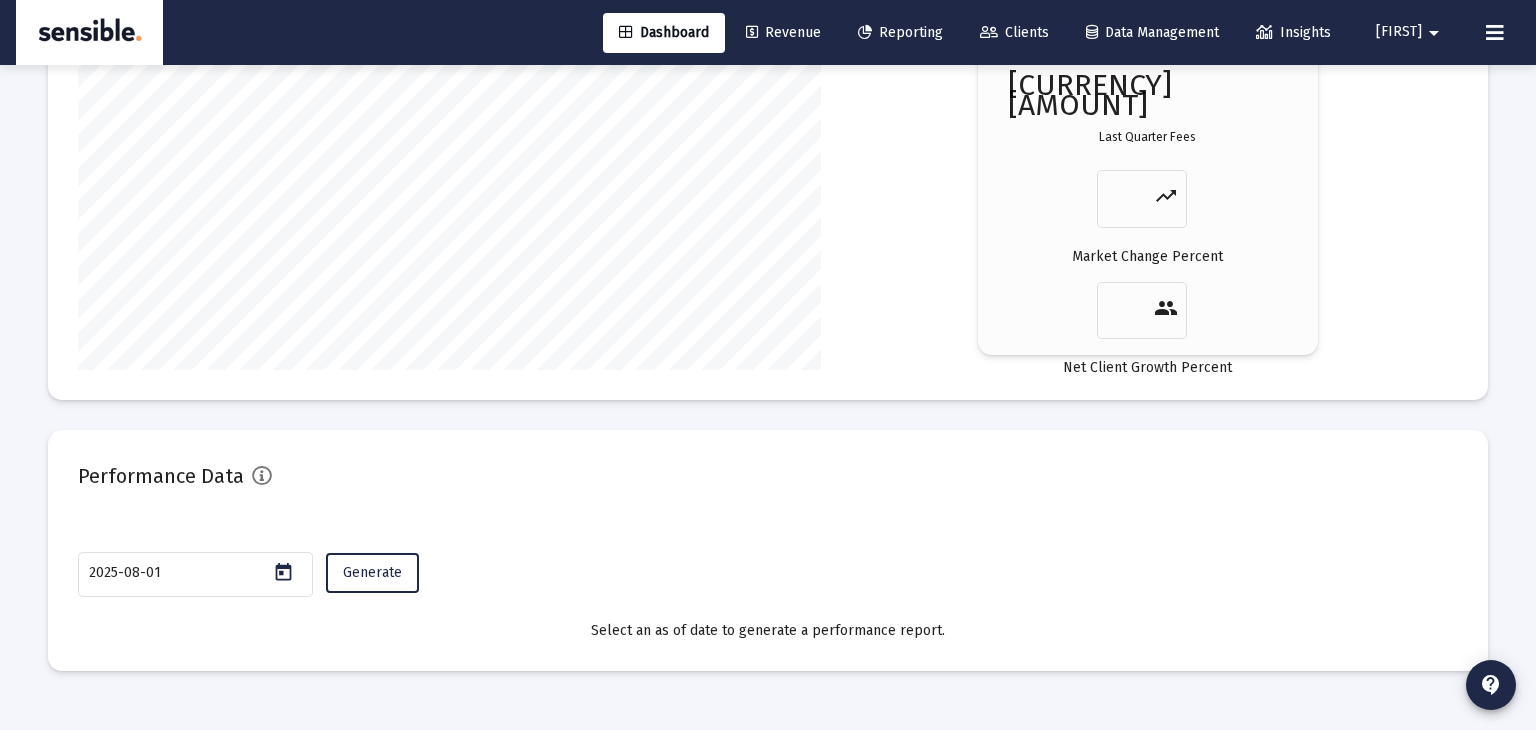 type on "2025-07-31" 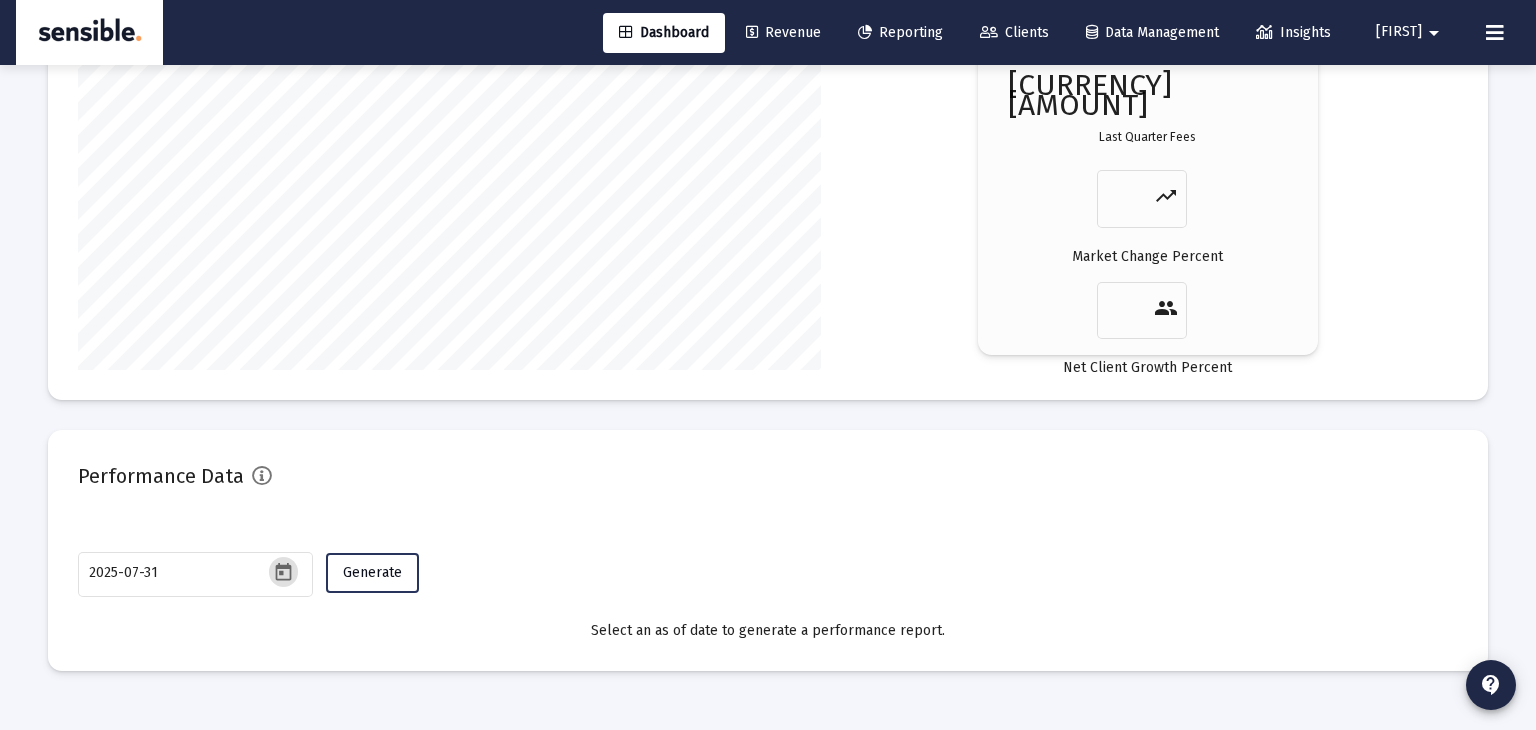 click on "Generate" 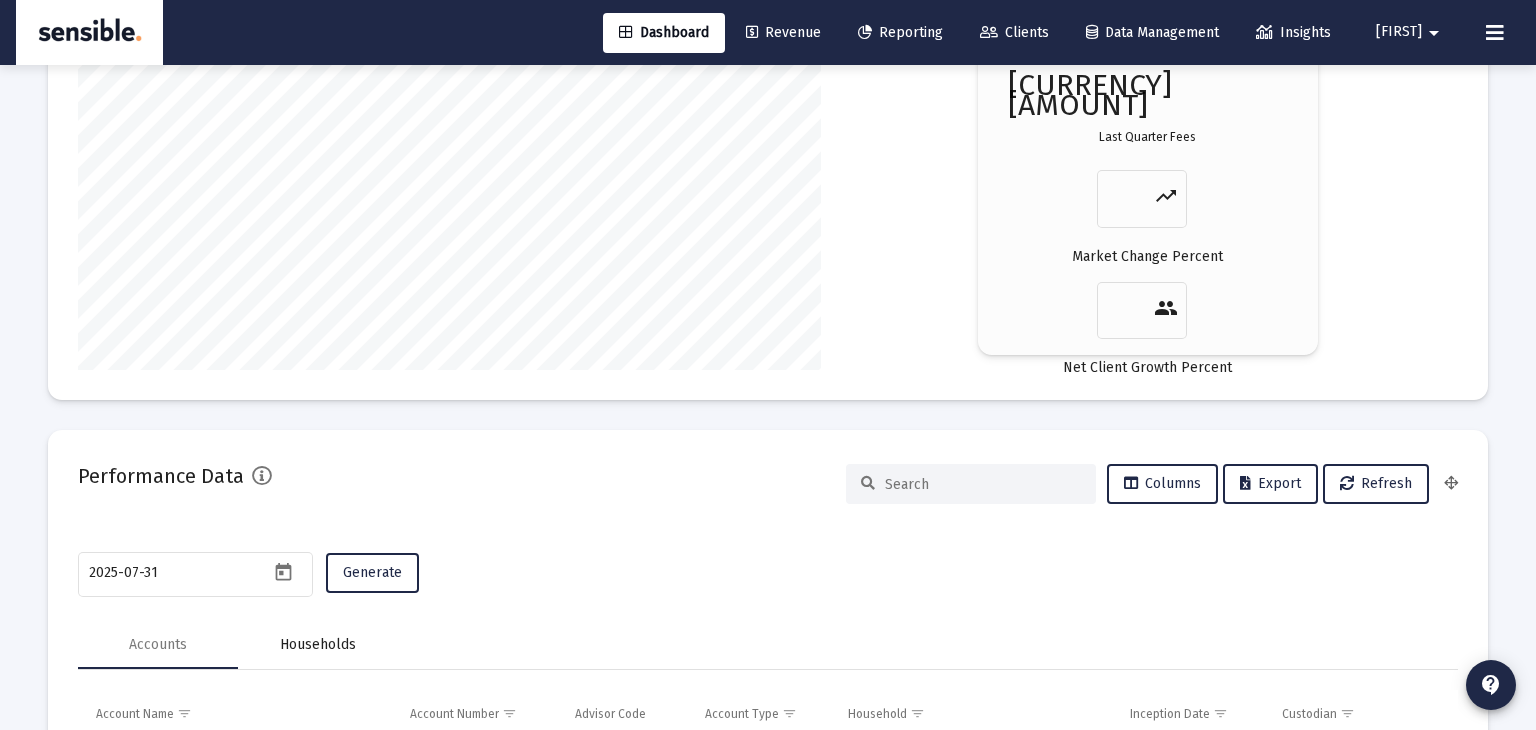 click on "Households" at bounding box center [318, 645] 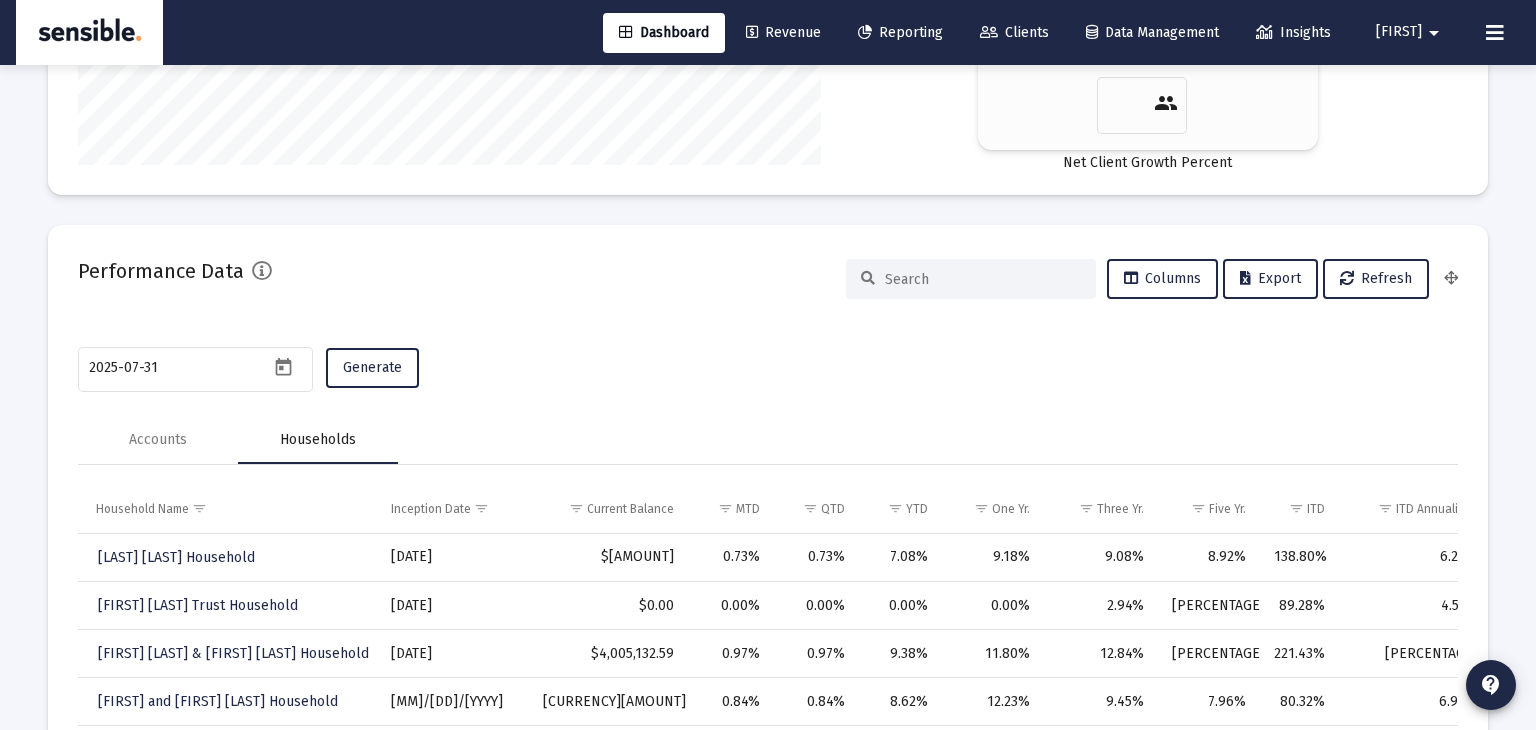 scroll, scrollTop: 3761, scrollLeft: 0, axis: vertical 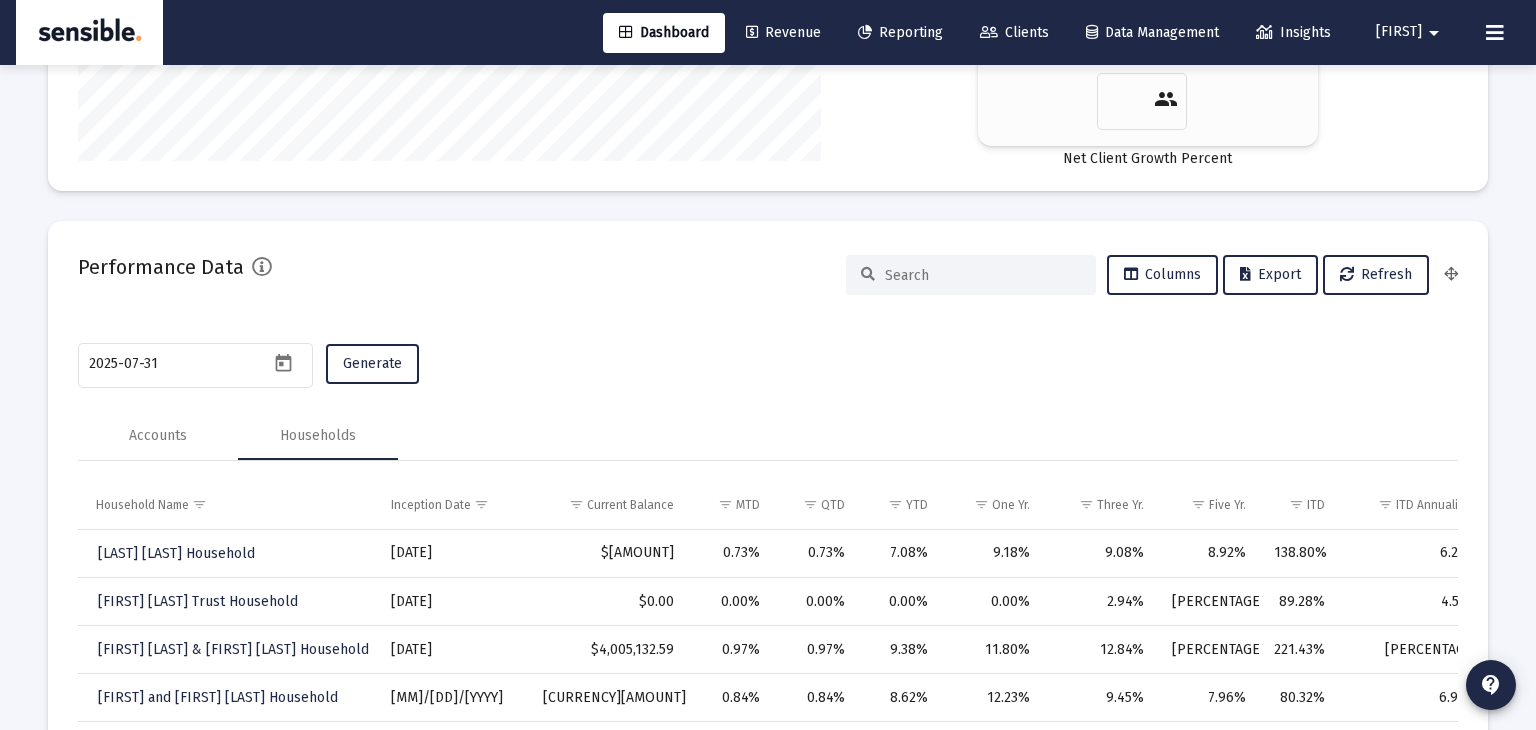 click 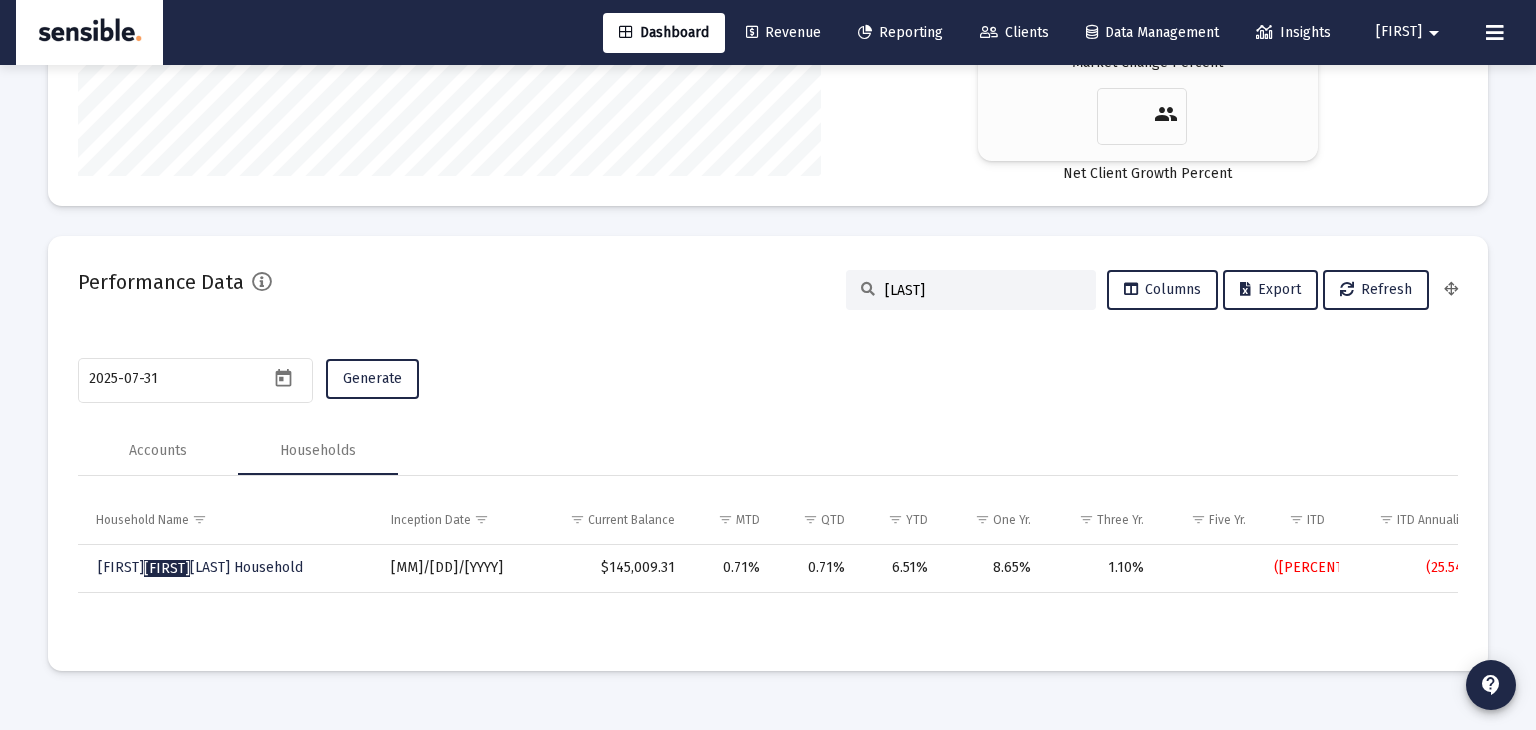 scroll, scrollTop: 3698, scrollLeft: 0, axis: vertical 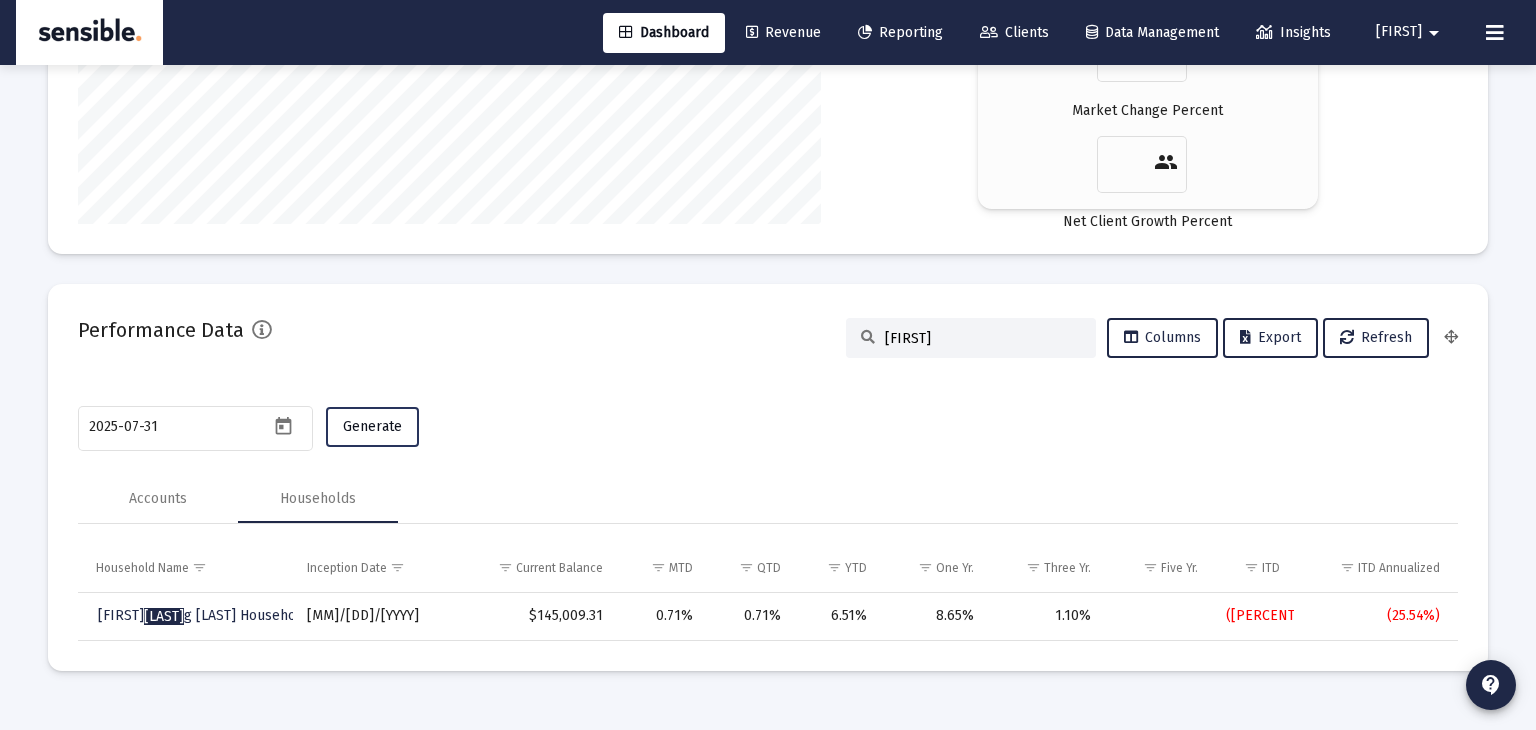 click on "Generate" 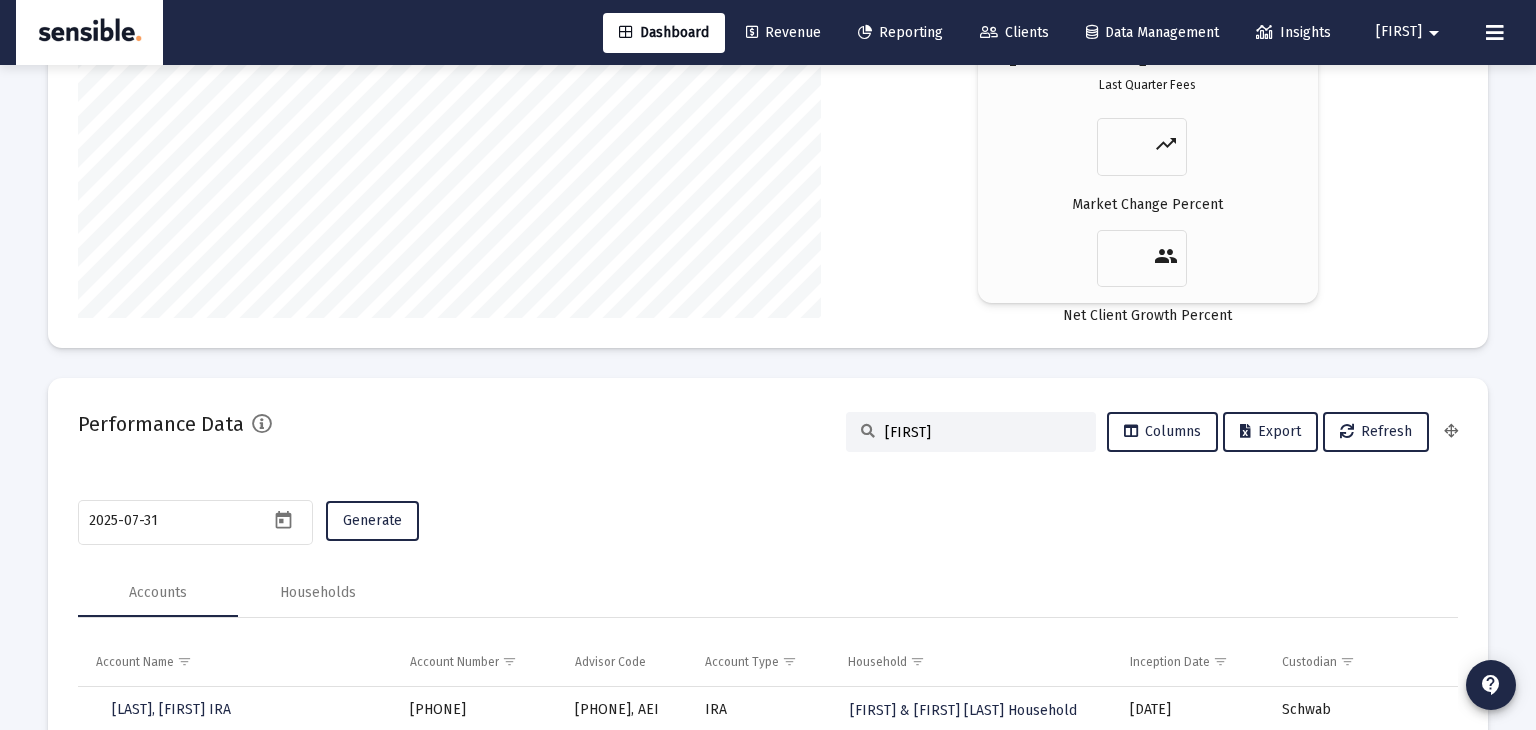 scroll, scrollTop: 3698, scrollLeft: 0, axis: vertical 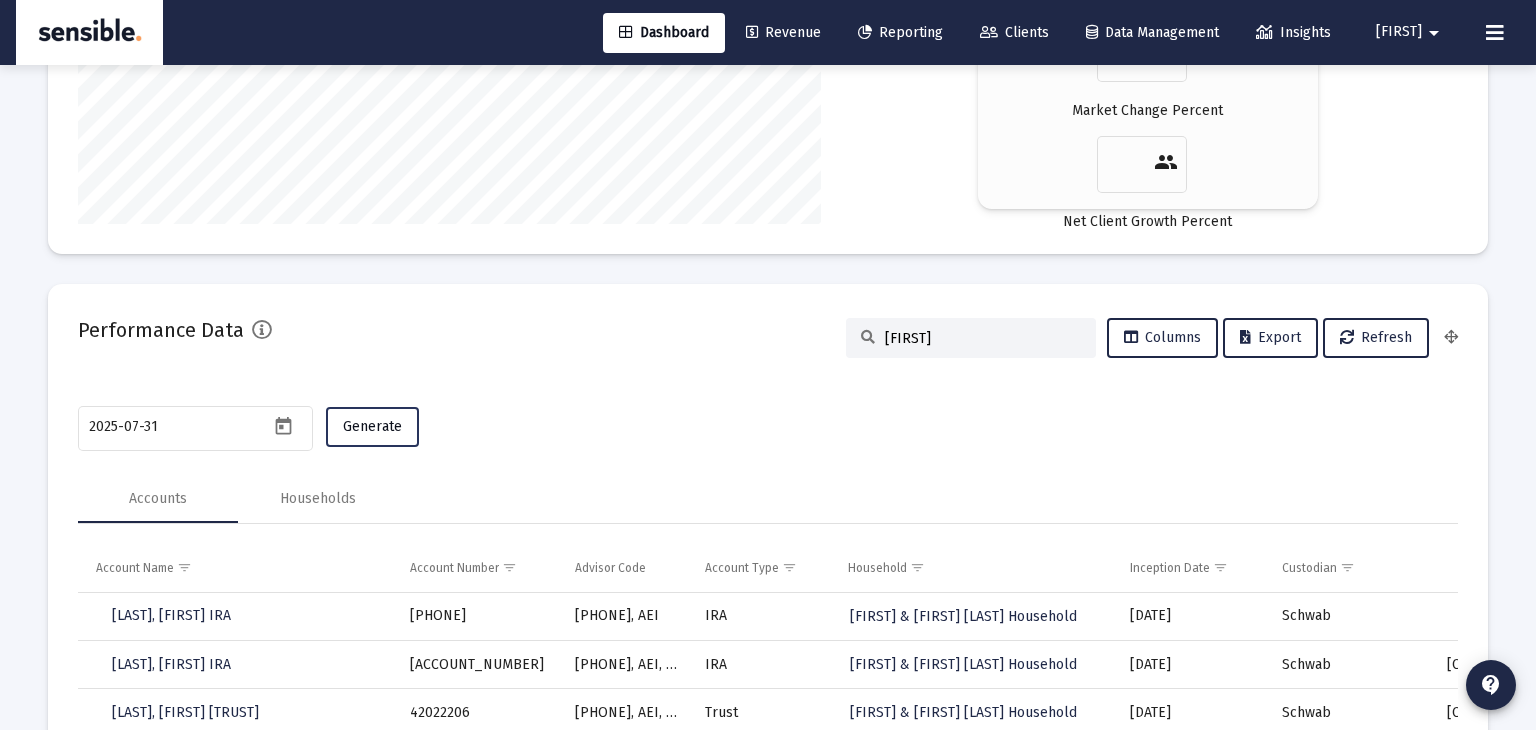 click on "Generate" 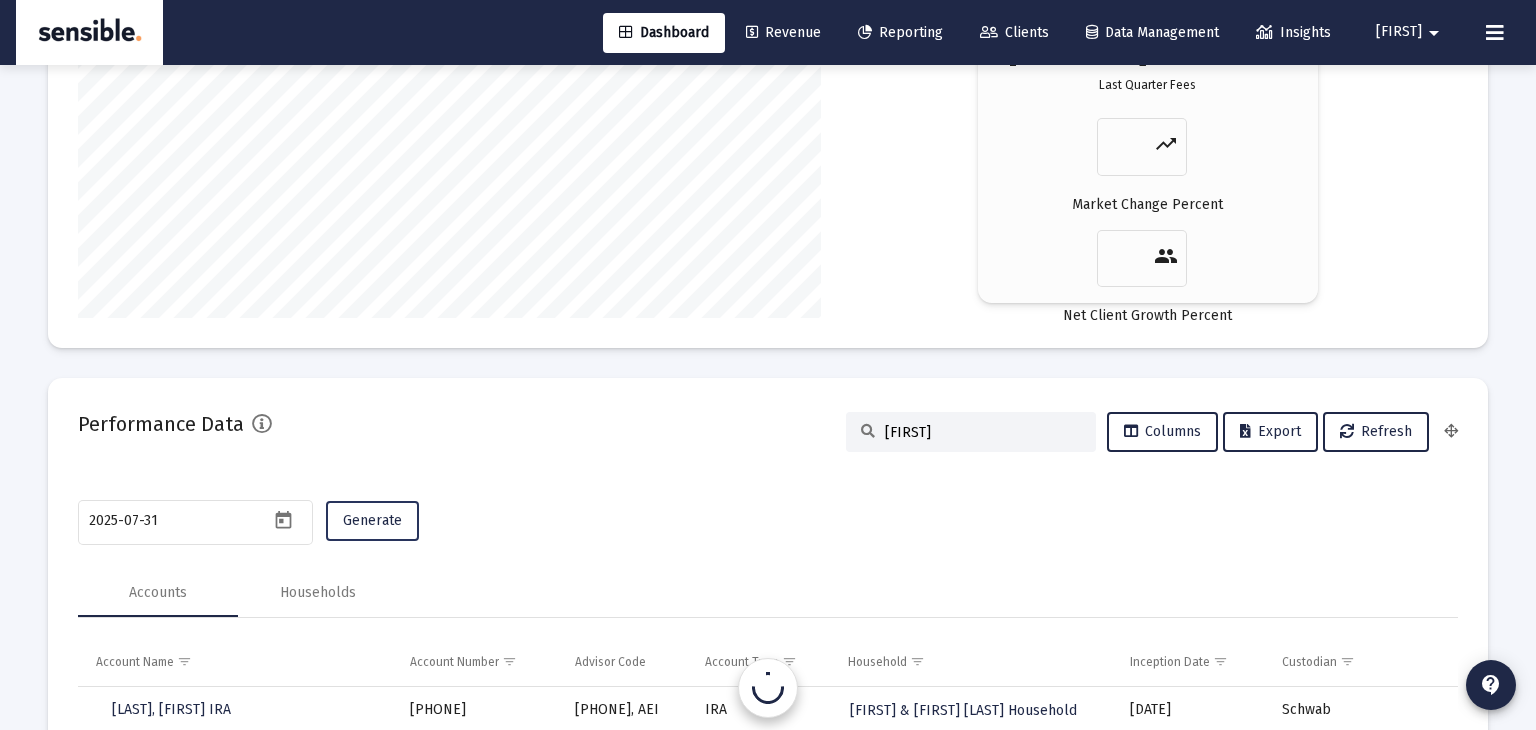 scroll, scrollTop: 3698, scrollLeft: 0, axis: vertical 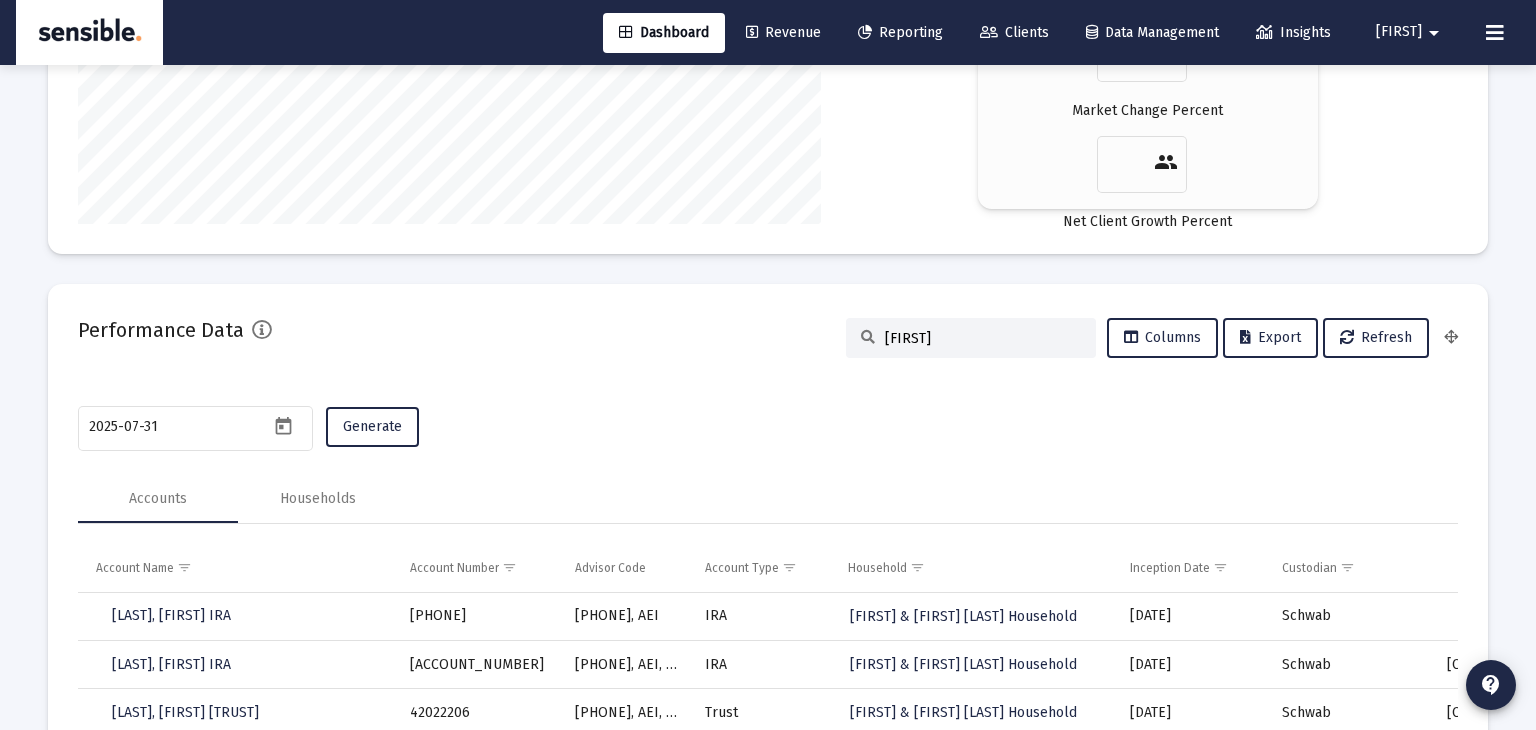 click on "[FIRST]" 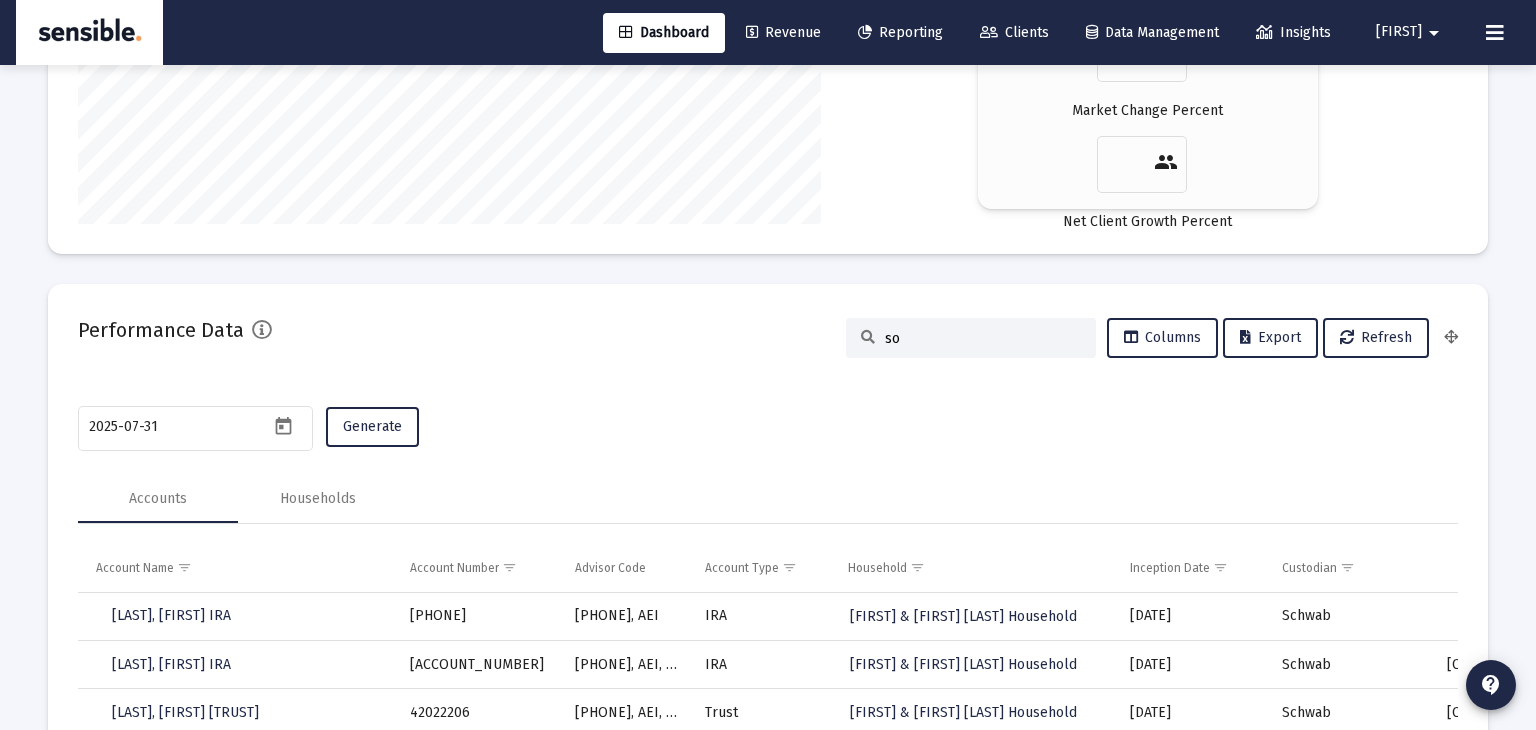 type on "s" 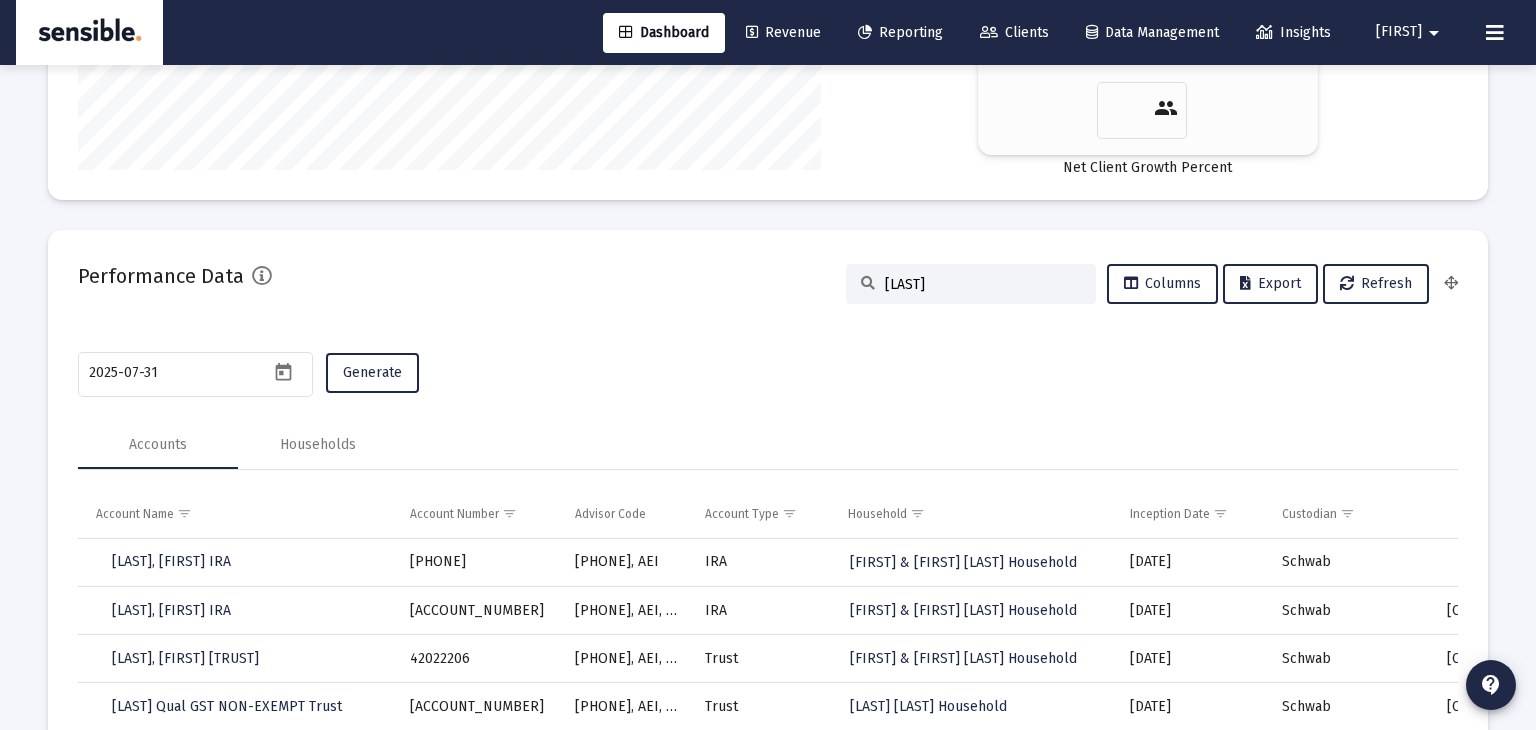 scroll, scrollTop: 3753, scrollLeft: 0, axis: vertical 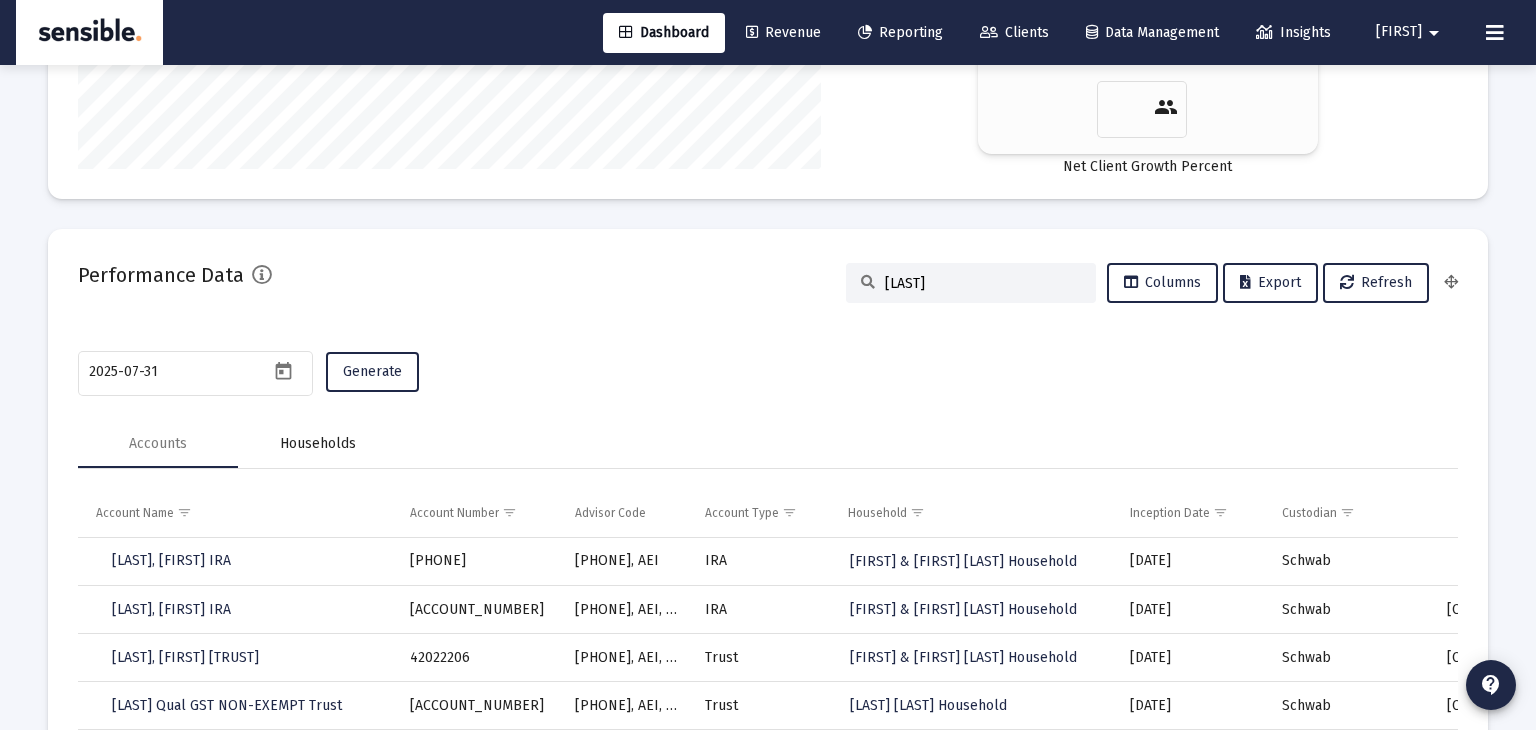 click on "Households" at bounding box center (318, 444) 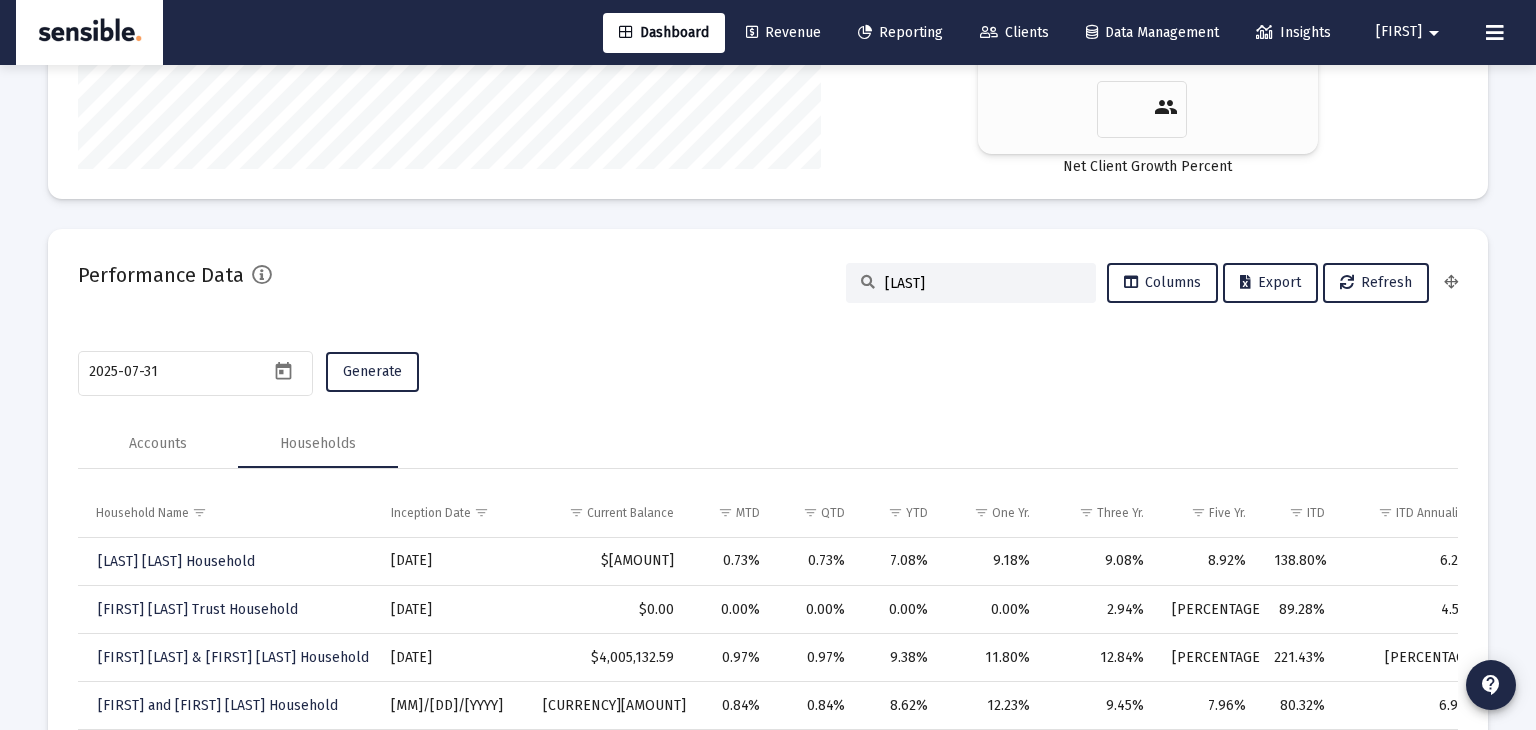 click on "[LAST]" 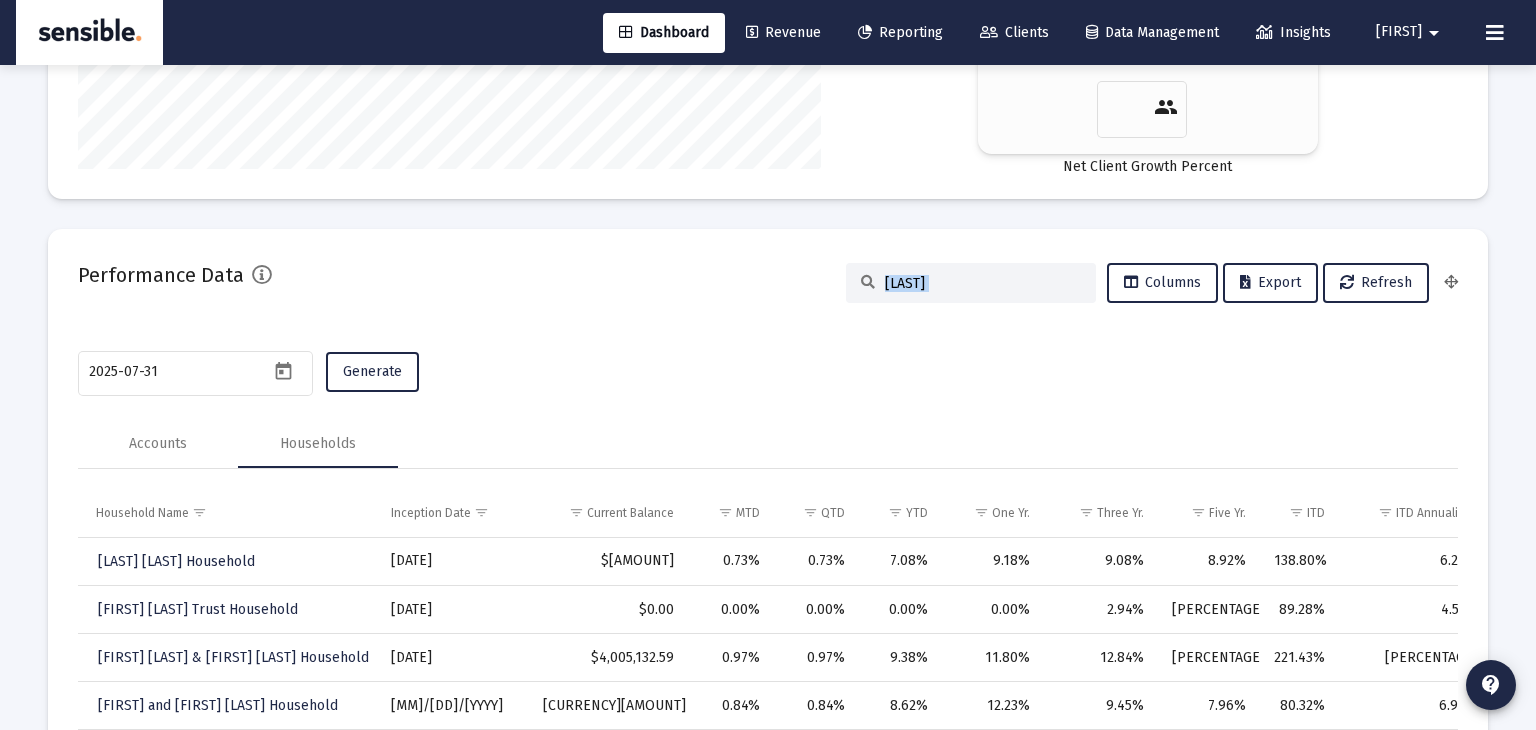 click on "[LAST]" 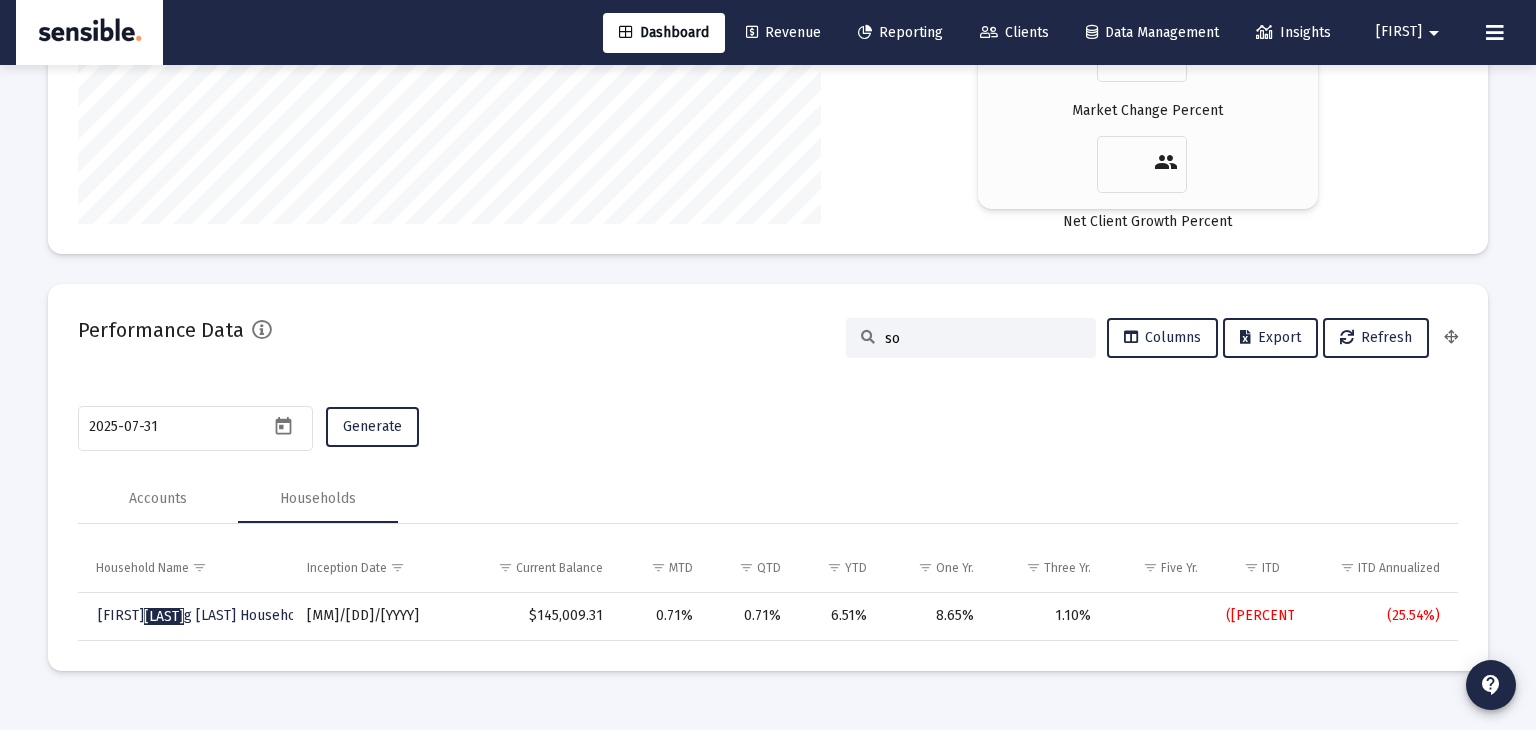 type on "s" 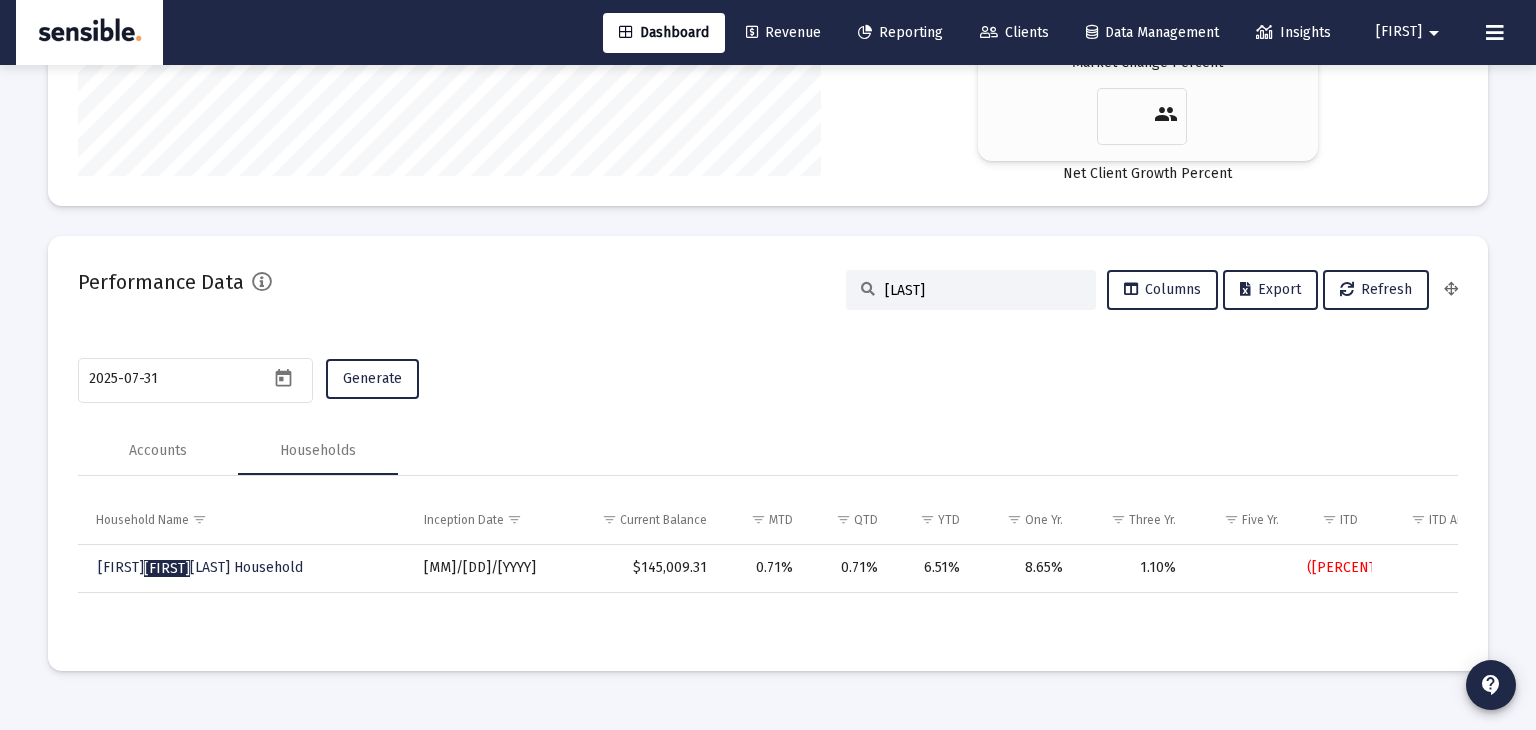 scroll, scrollTop: 3698, scrollLeft: 0, axis: vertical 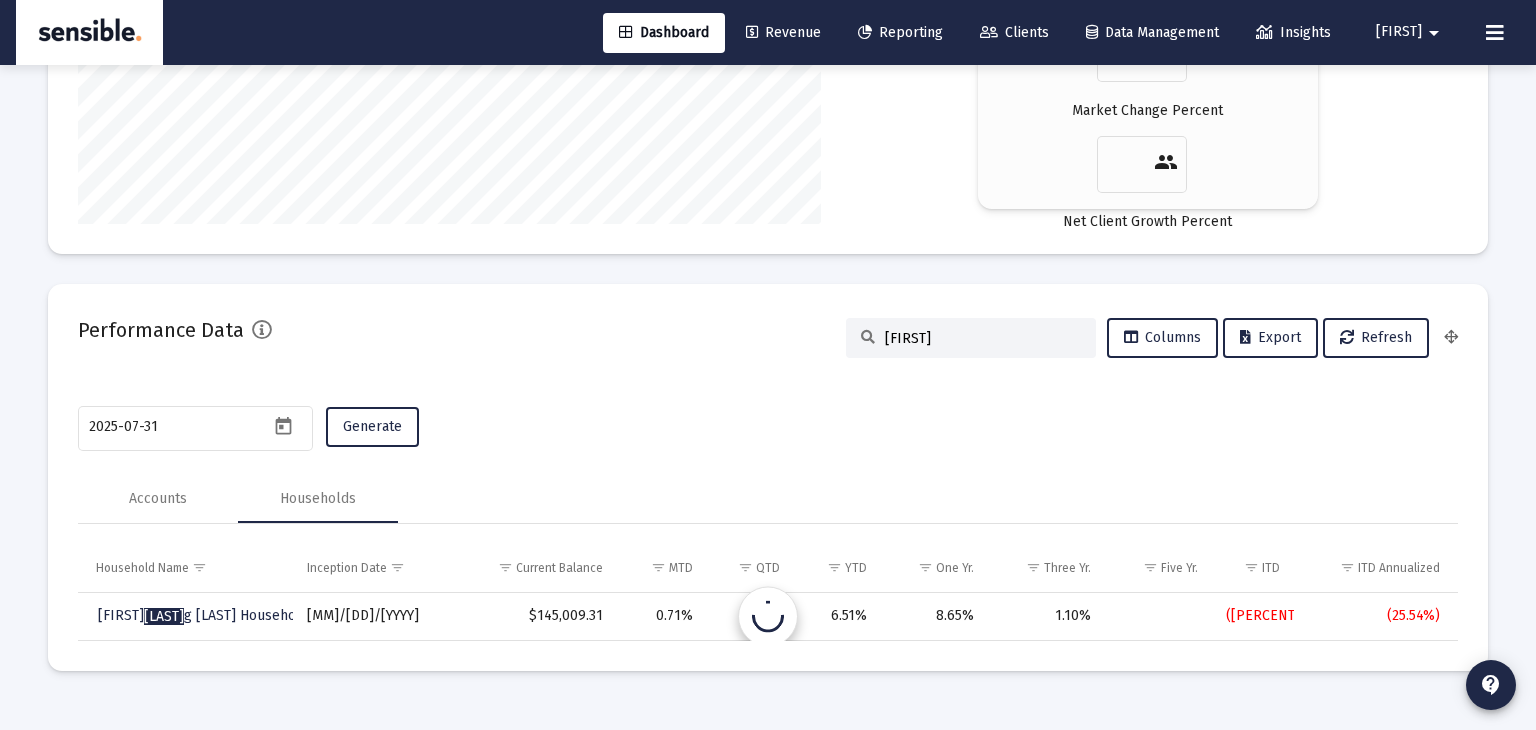 type on "[LAST]" 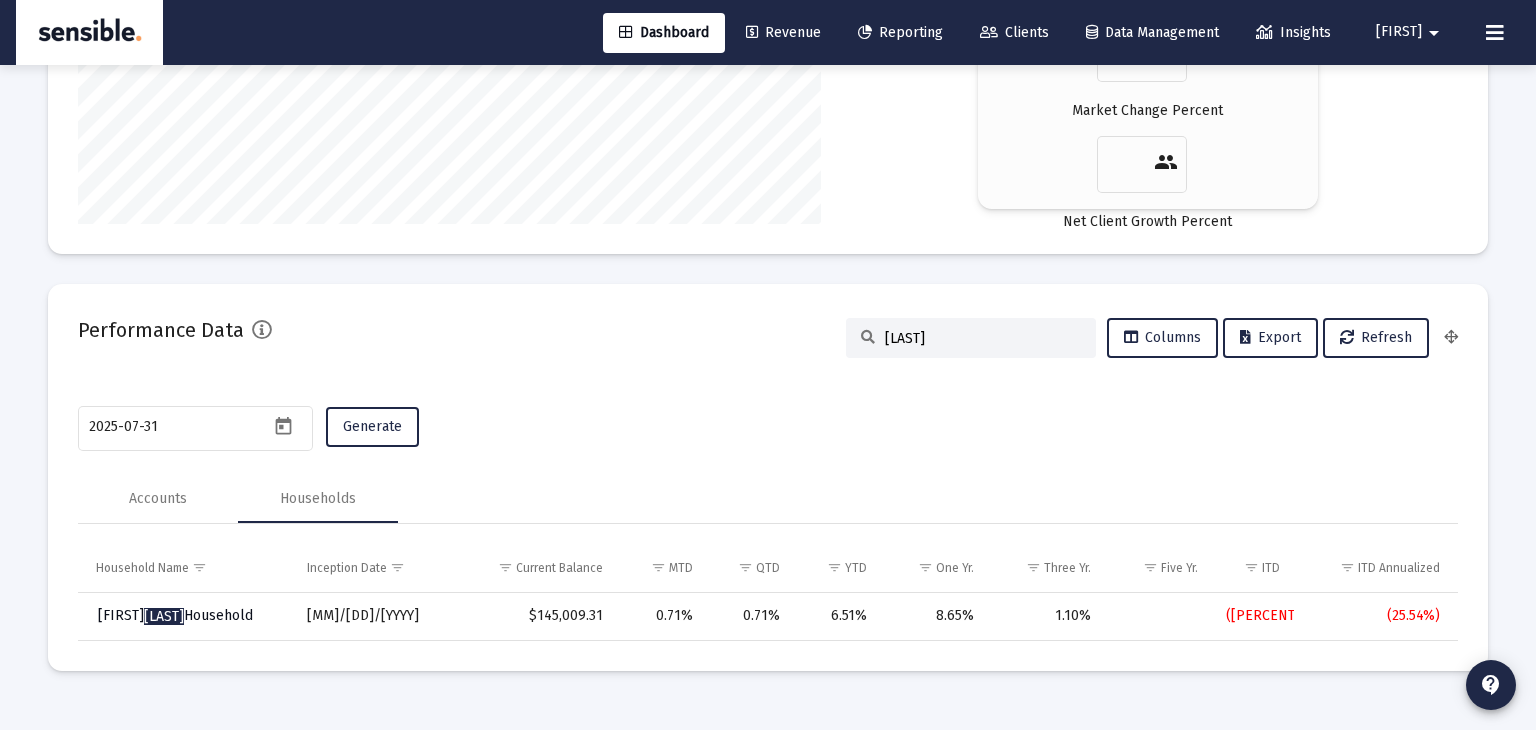 click on "[FIRST] [LAST] Household" at bounding box center [175, 615] 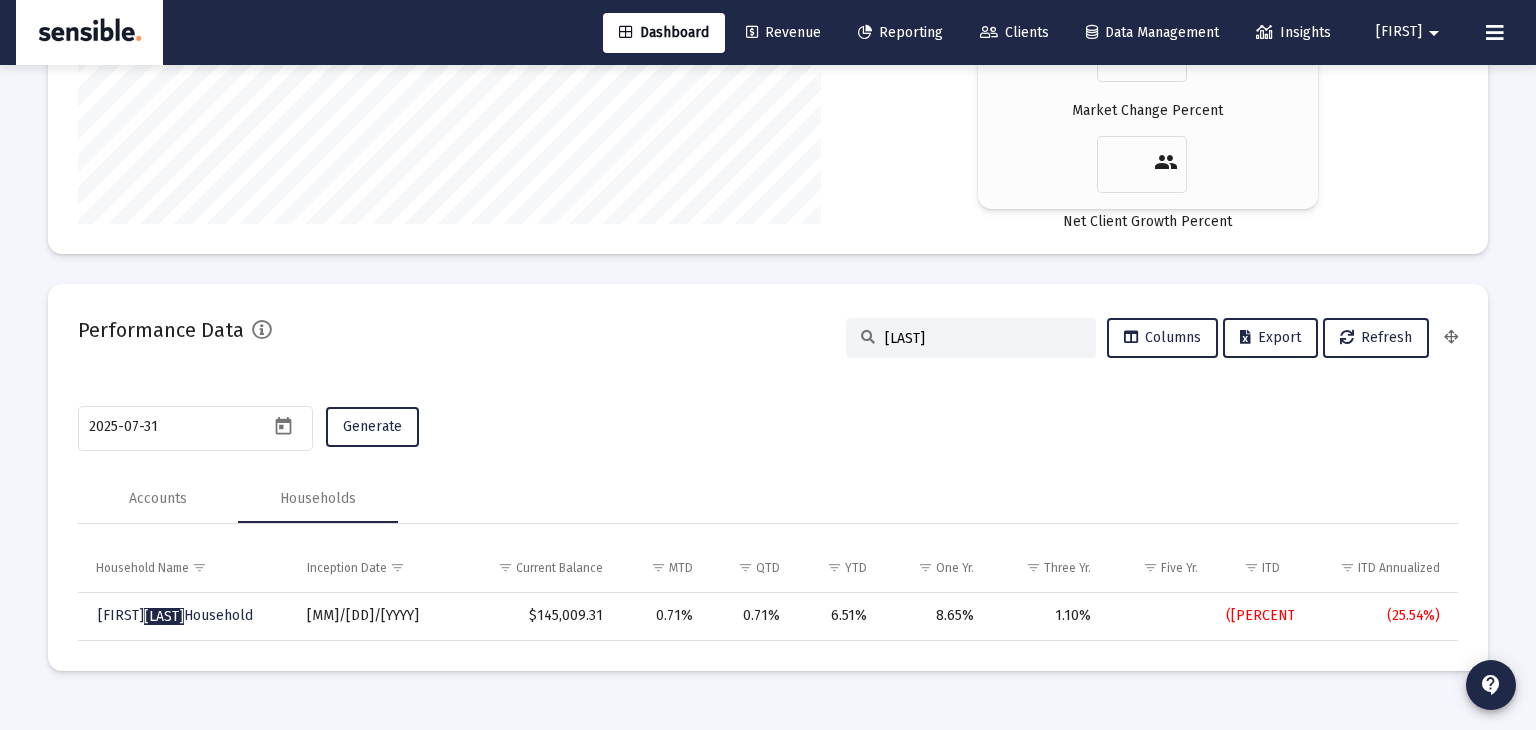 scroll, scrollTop: 64, scrollLeft: 0, axis: vertical 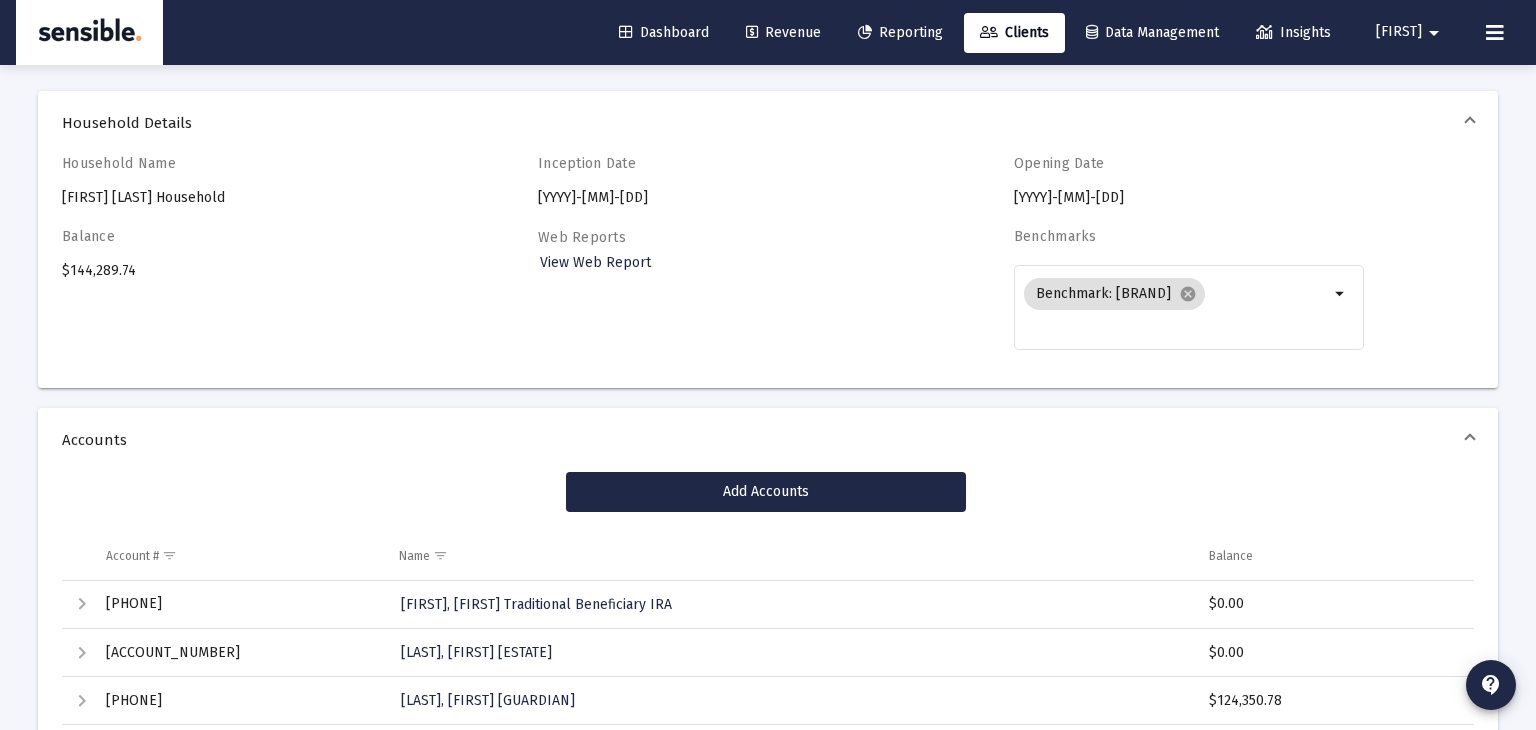 click on "Dashboard" 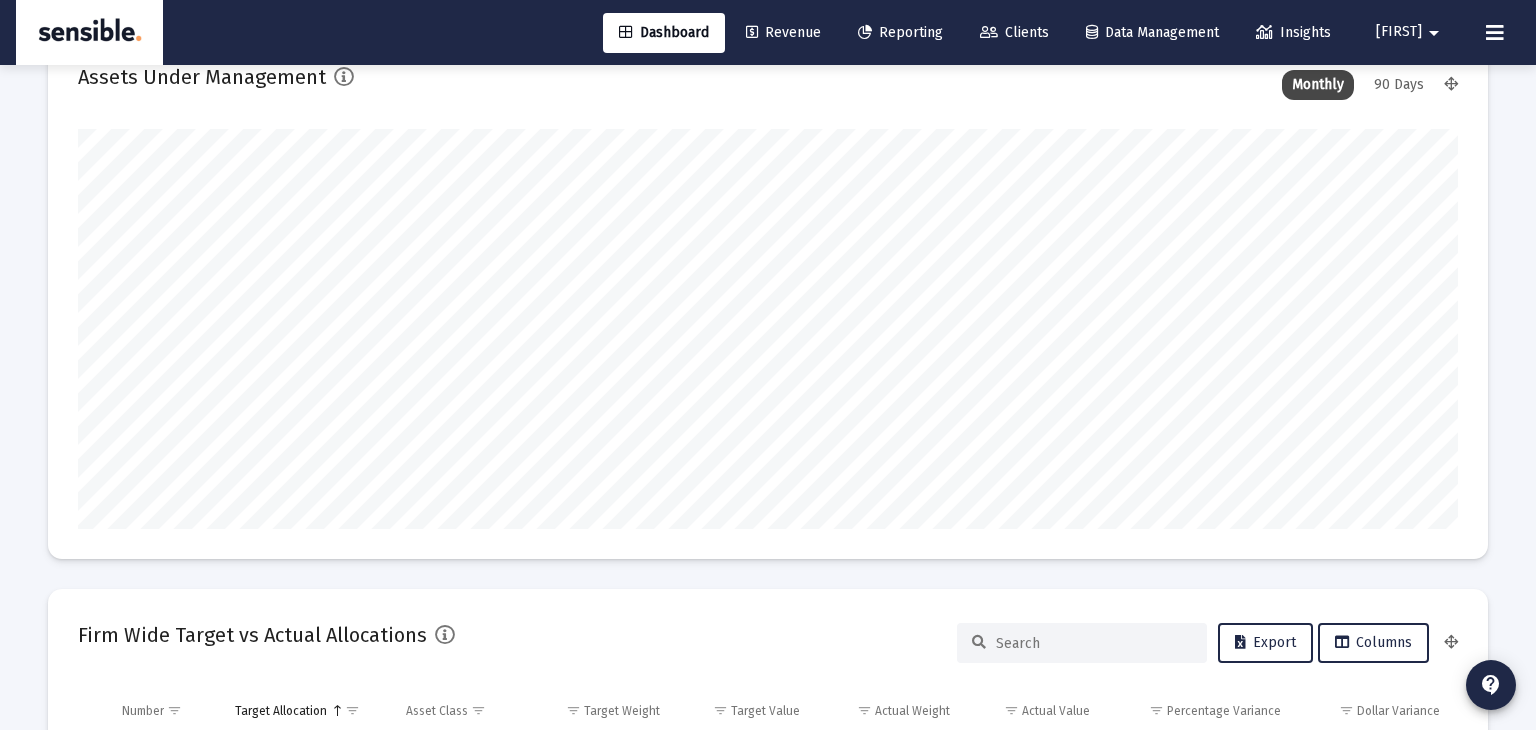 scroll, scrollTop: 999600, scrollLeft: 998620, axis: both 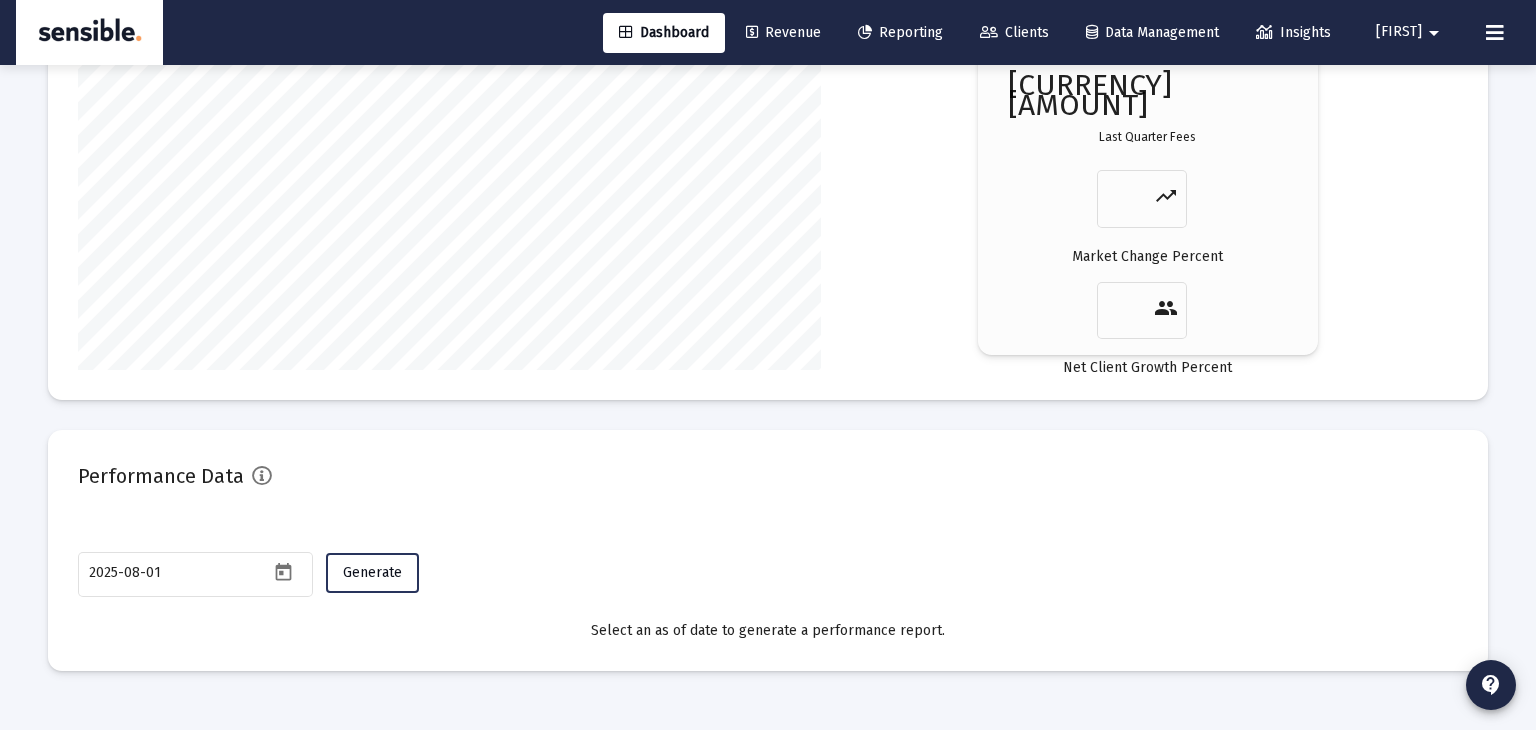 click on "Generate" 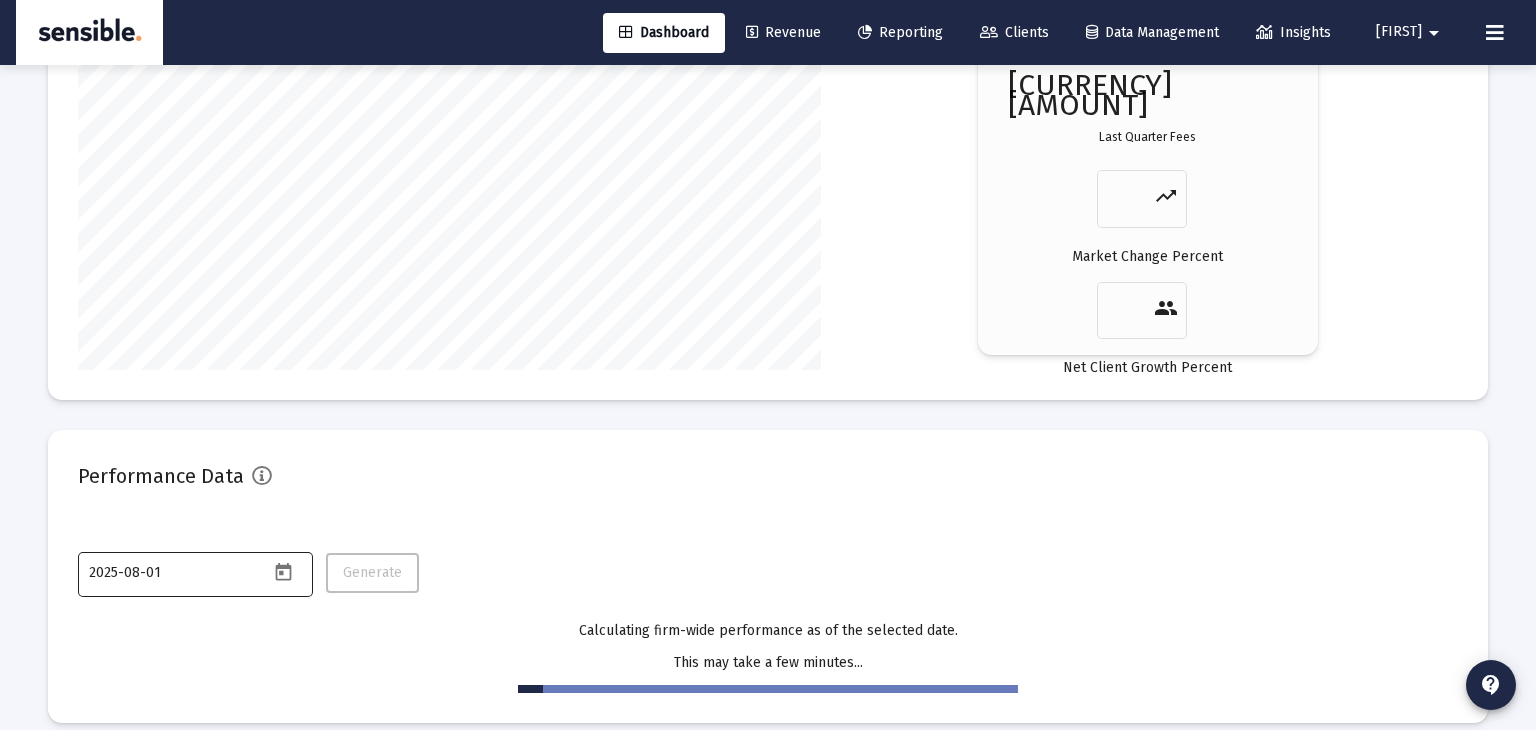 click 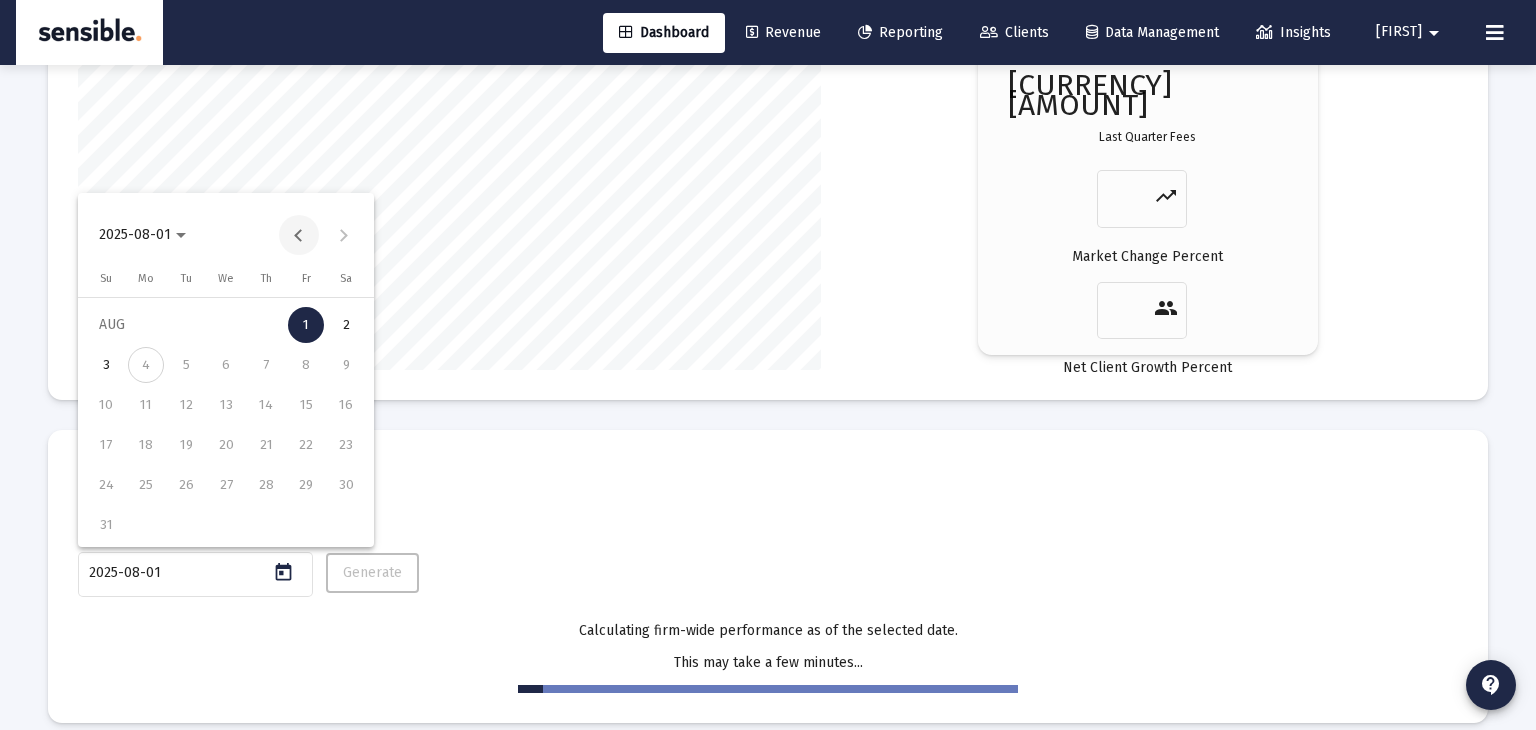 click at bounding box center (299, 235) 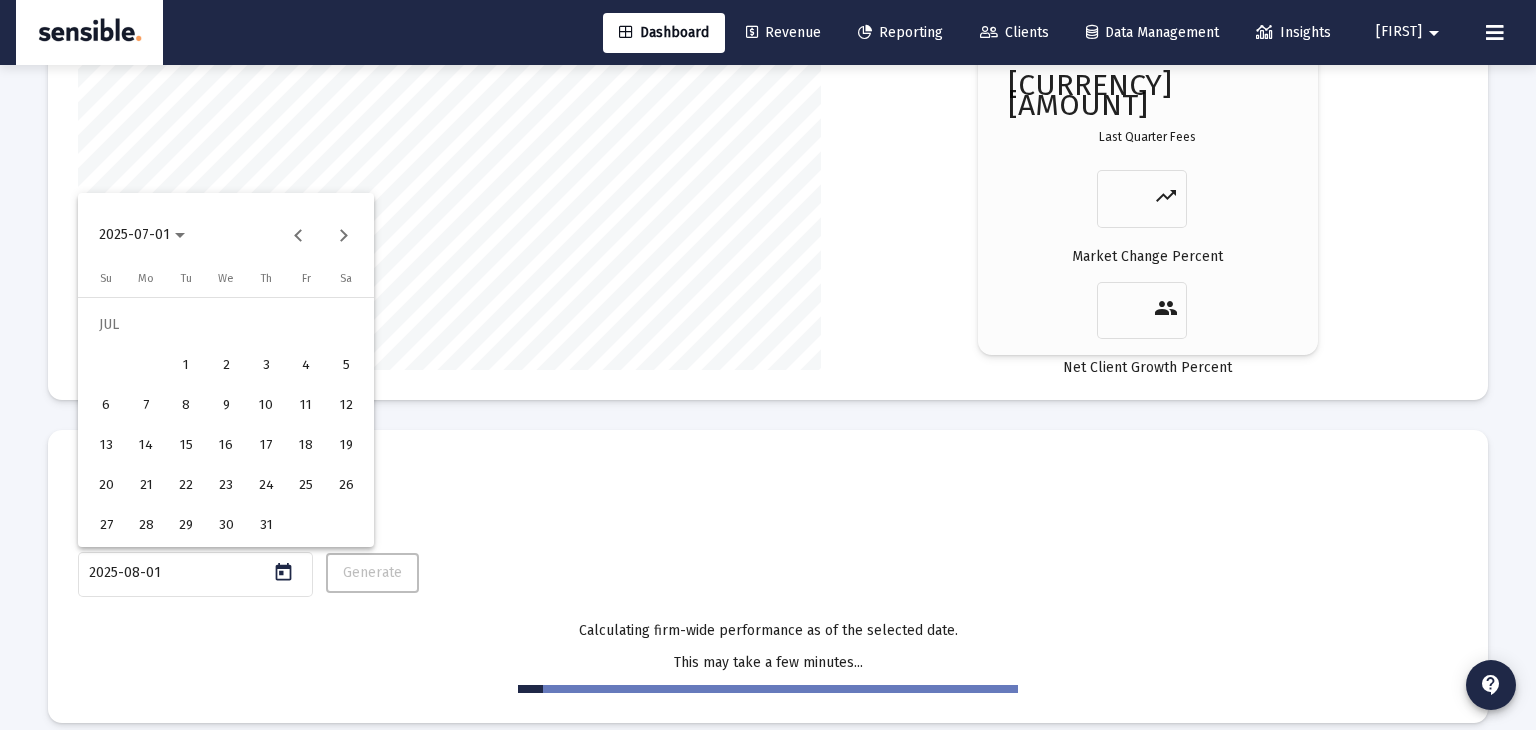 click on "31" at bounding box center (266, 525) 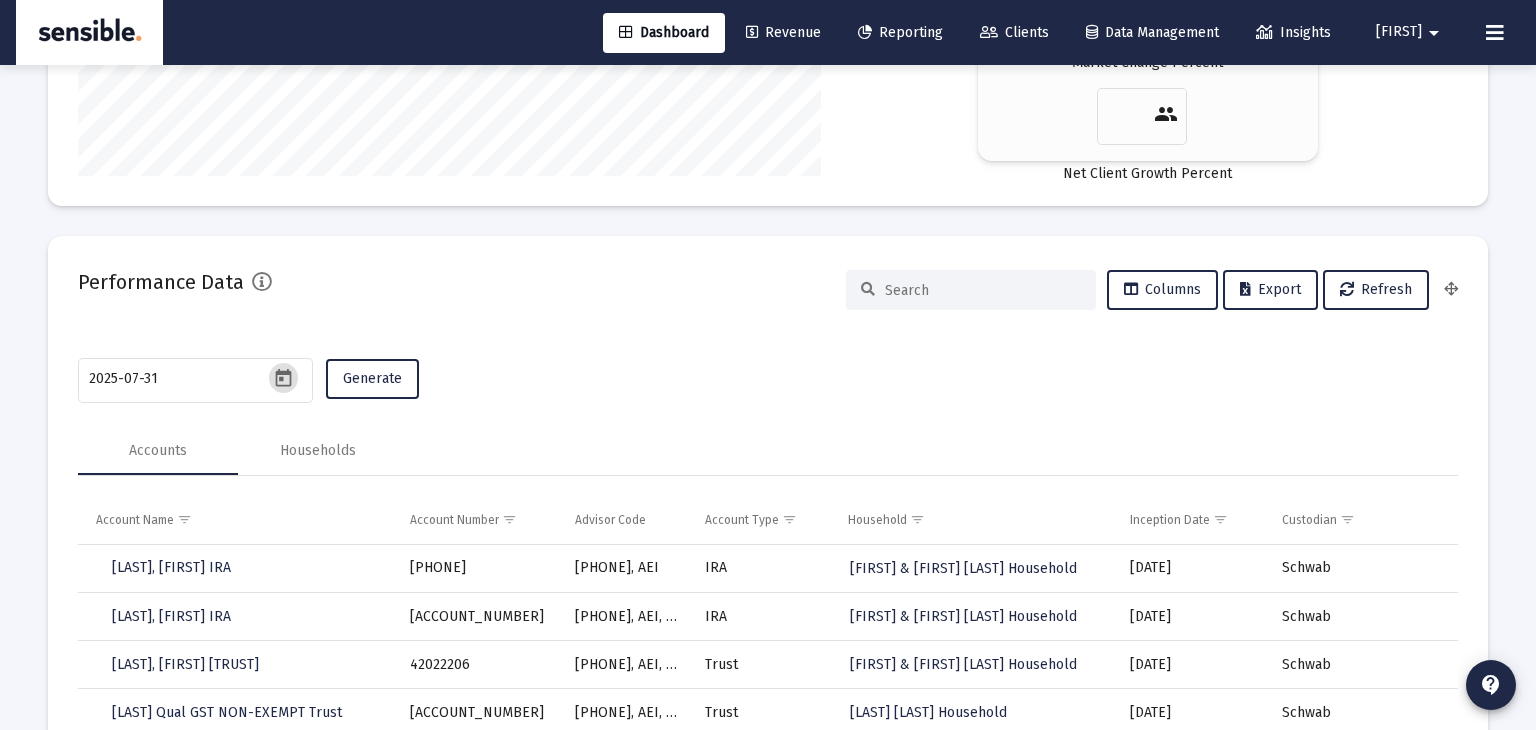 scroll, scrollTop: 3763, scrollLeft: 0, axis: vertical 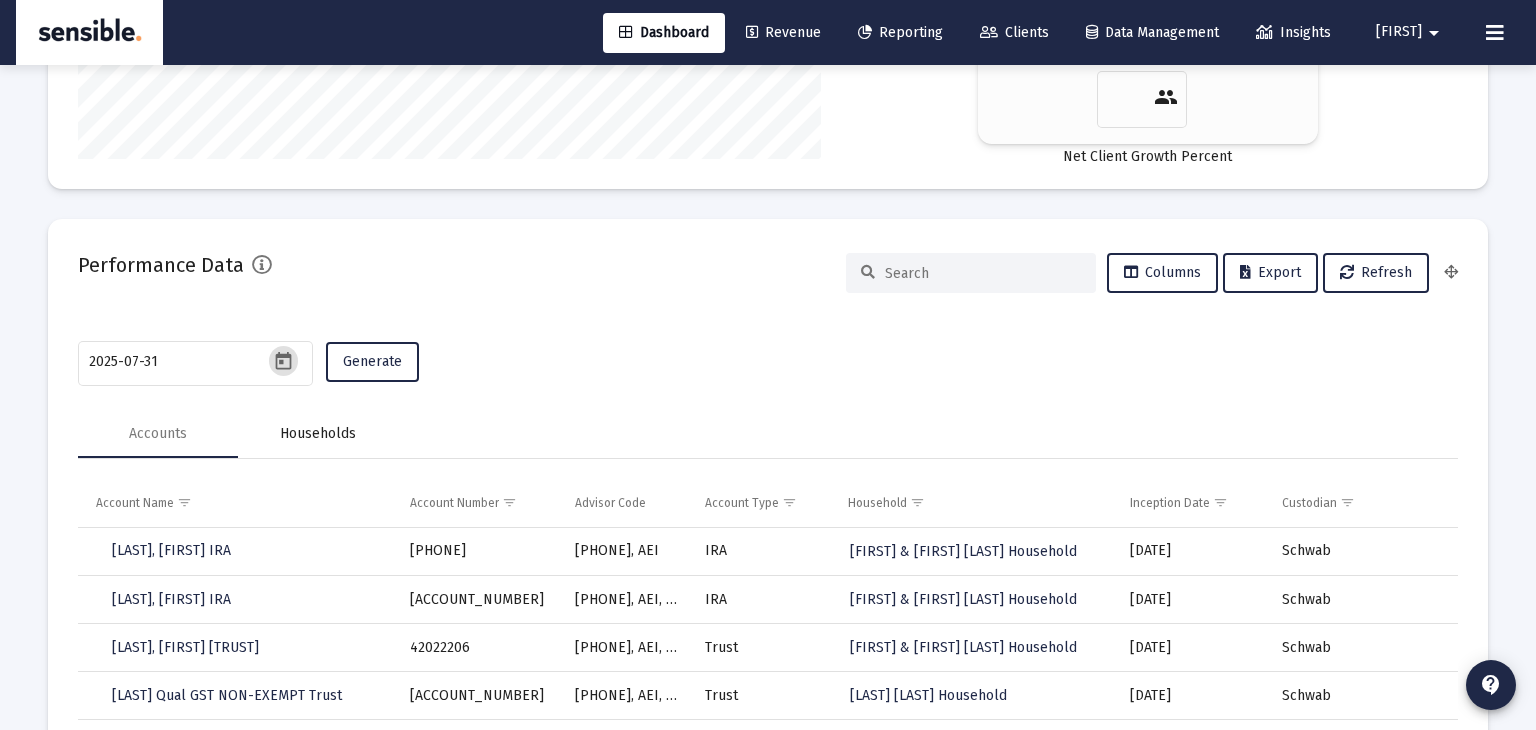 click on "Households" at bounding box center [318, 434] 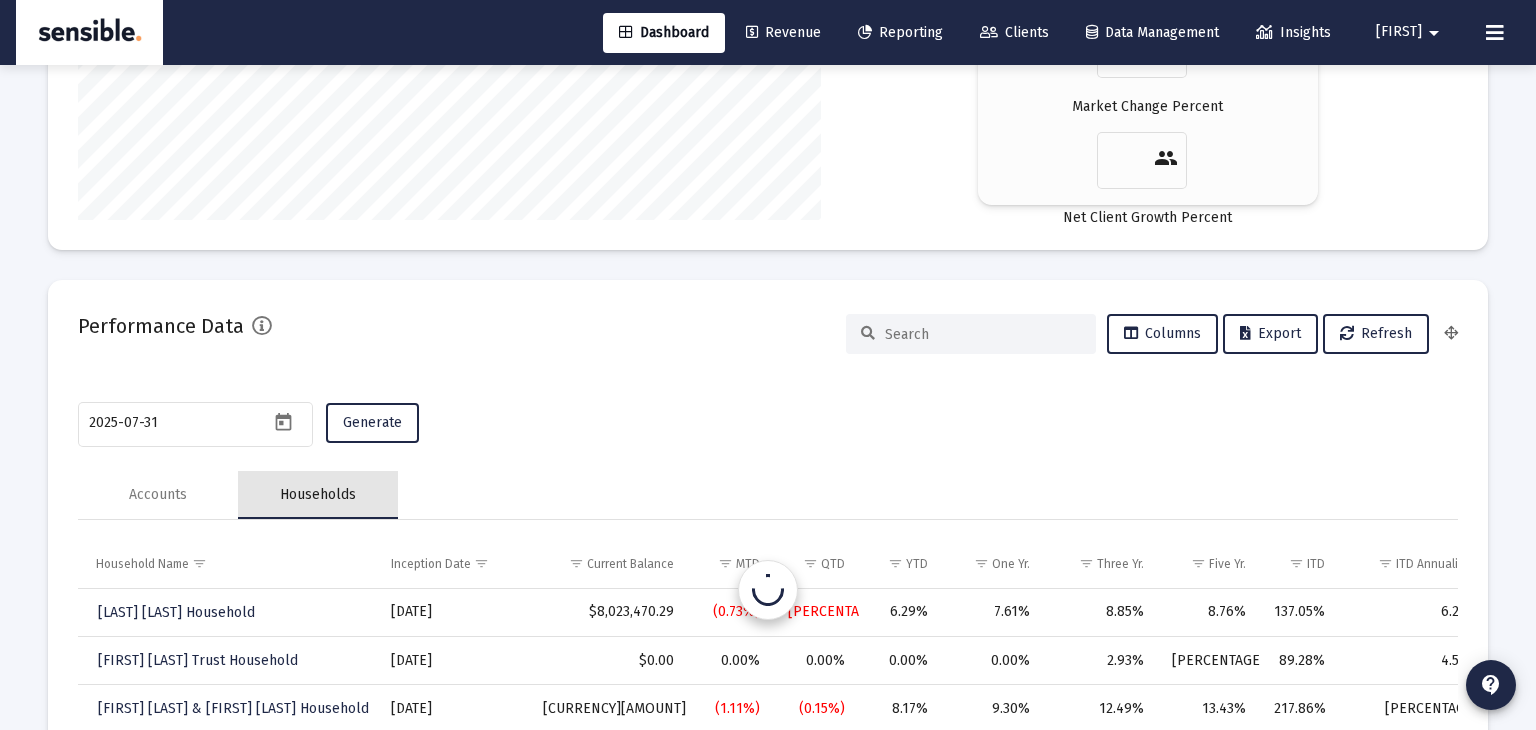 scroll, scrollTop: 3763, scrollLeft: 0, axis: vertical 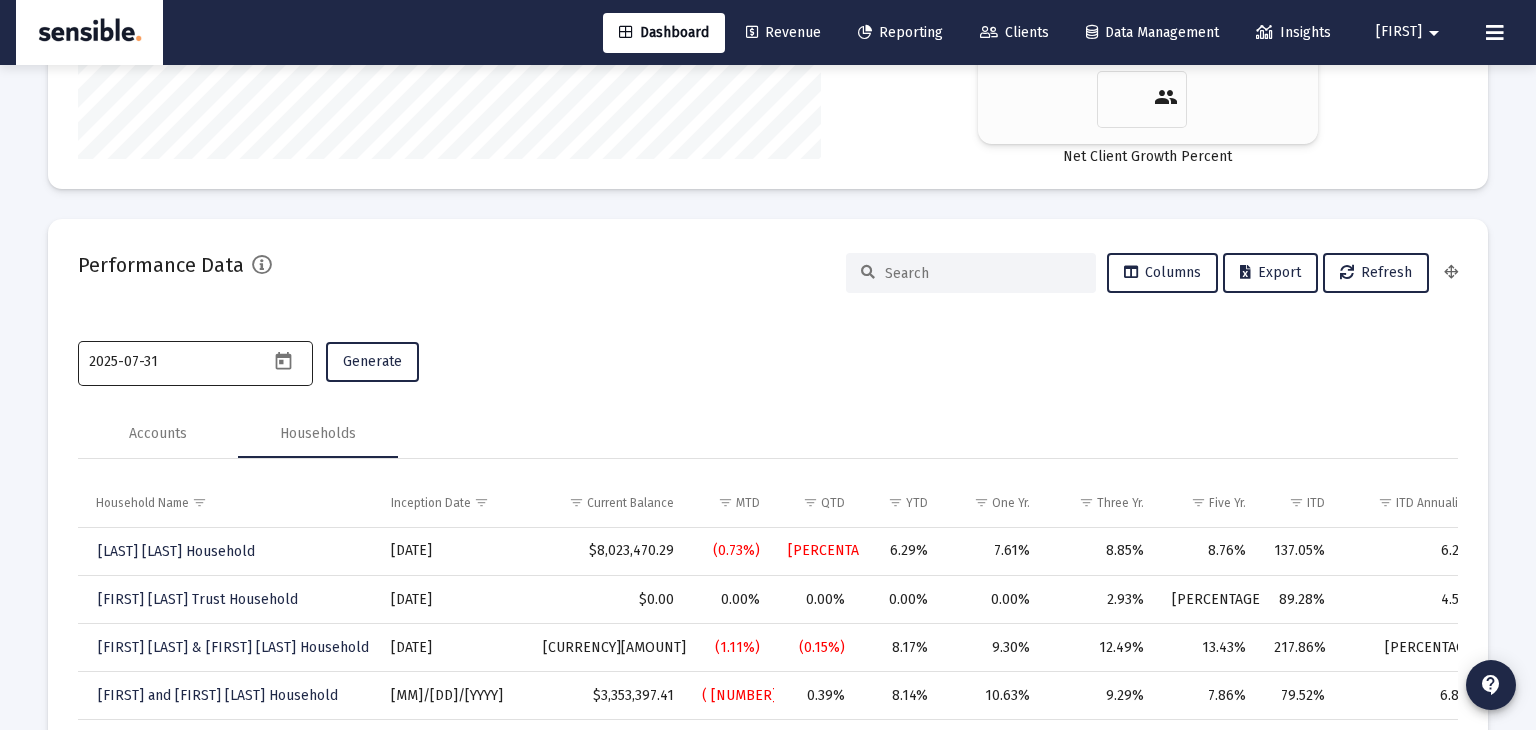 click 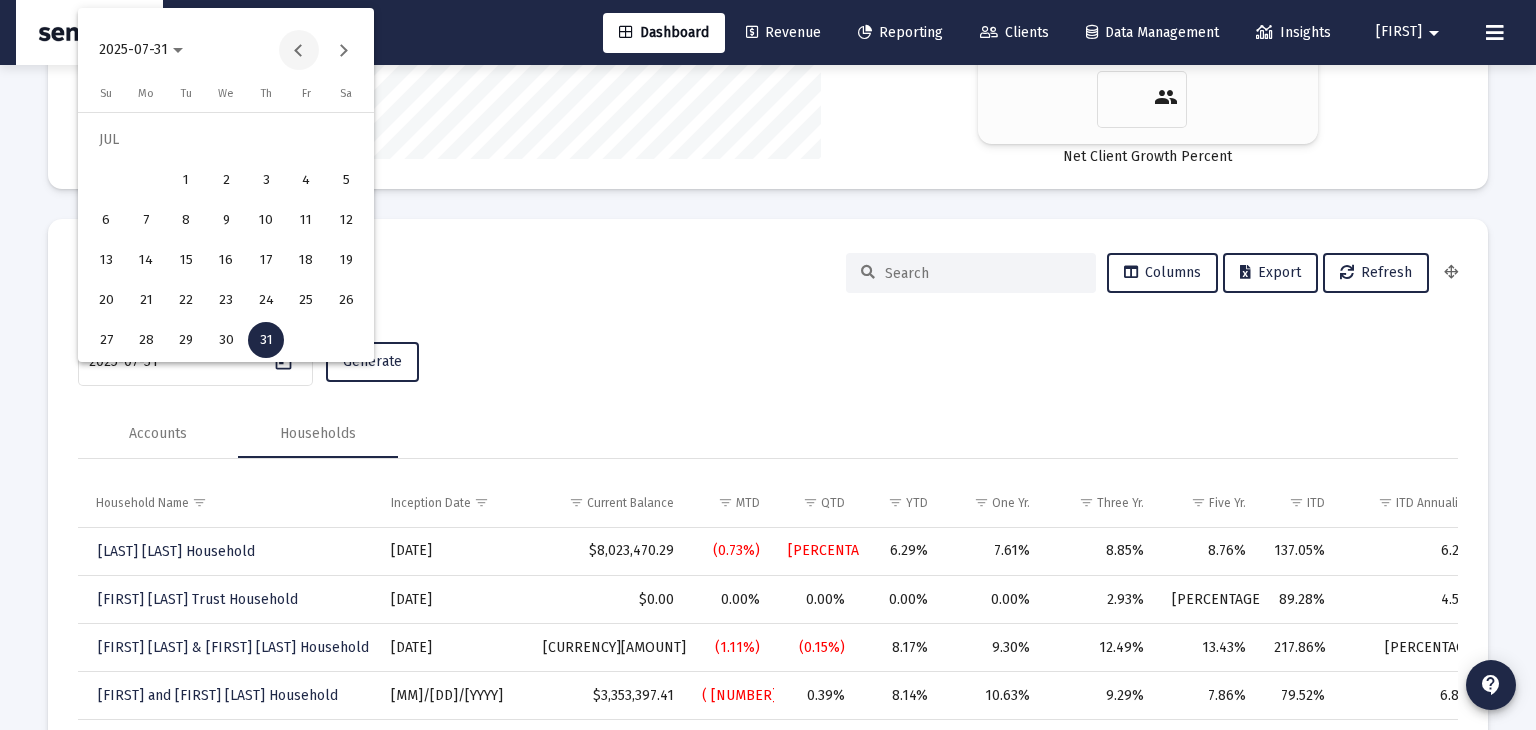 click at bounding box center (299, 50) 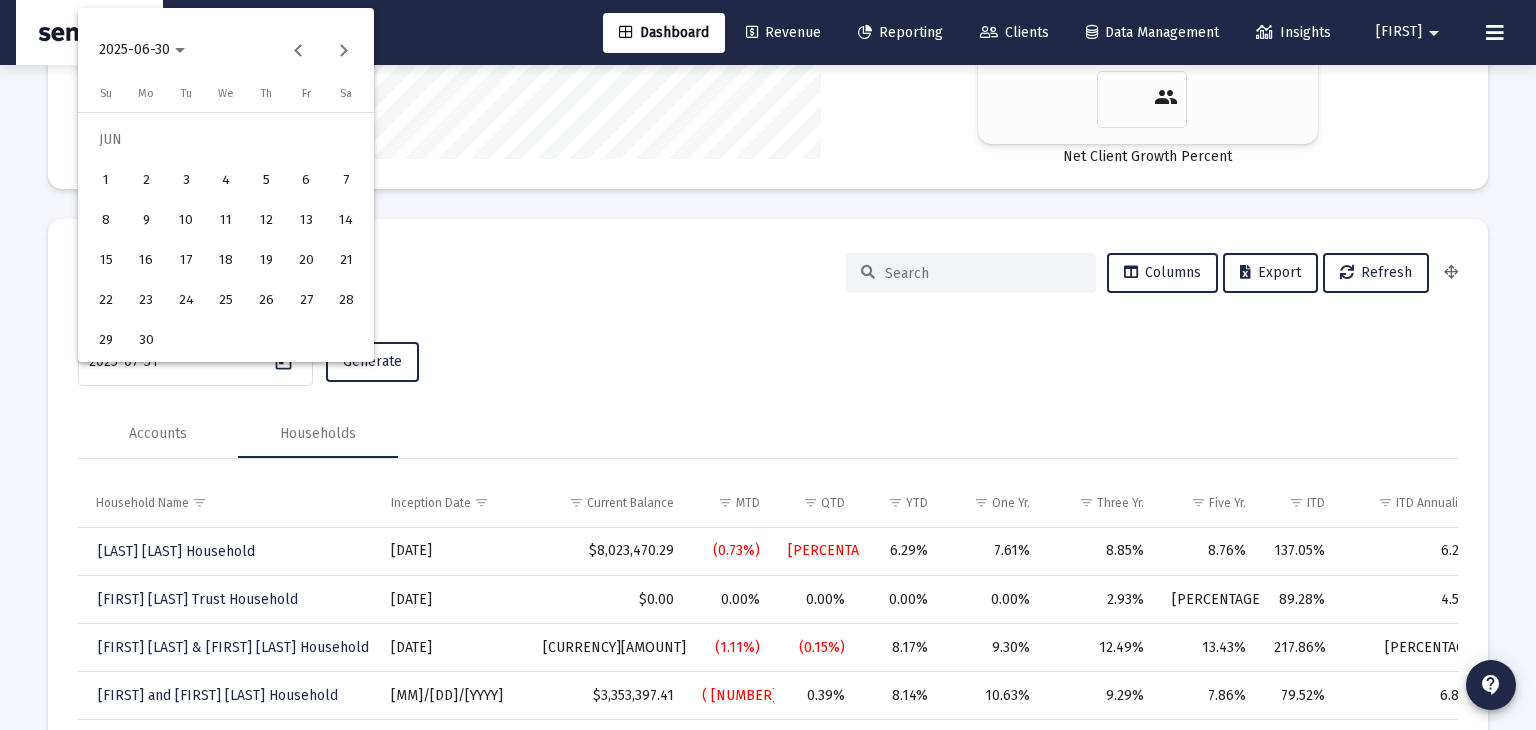click on "30" at bounding box center (146, 340) 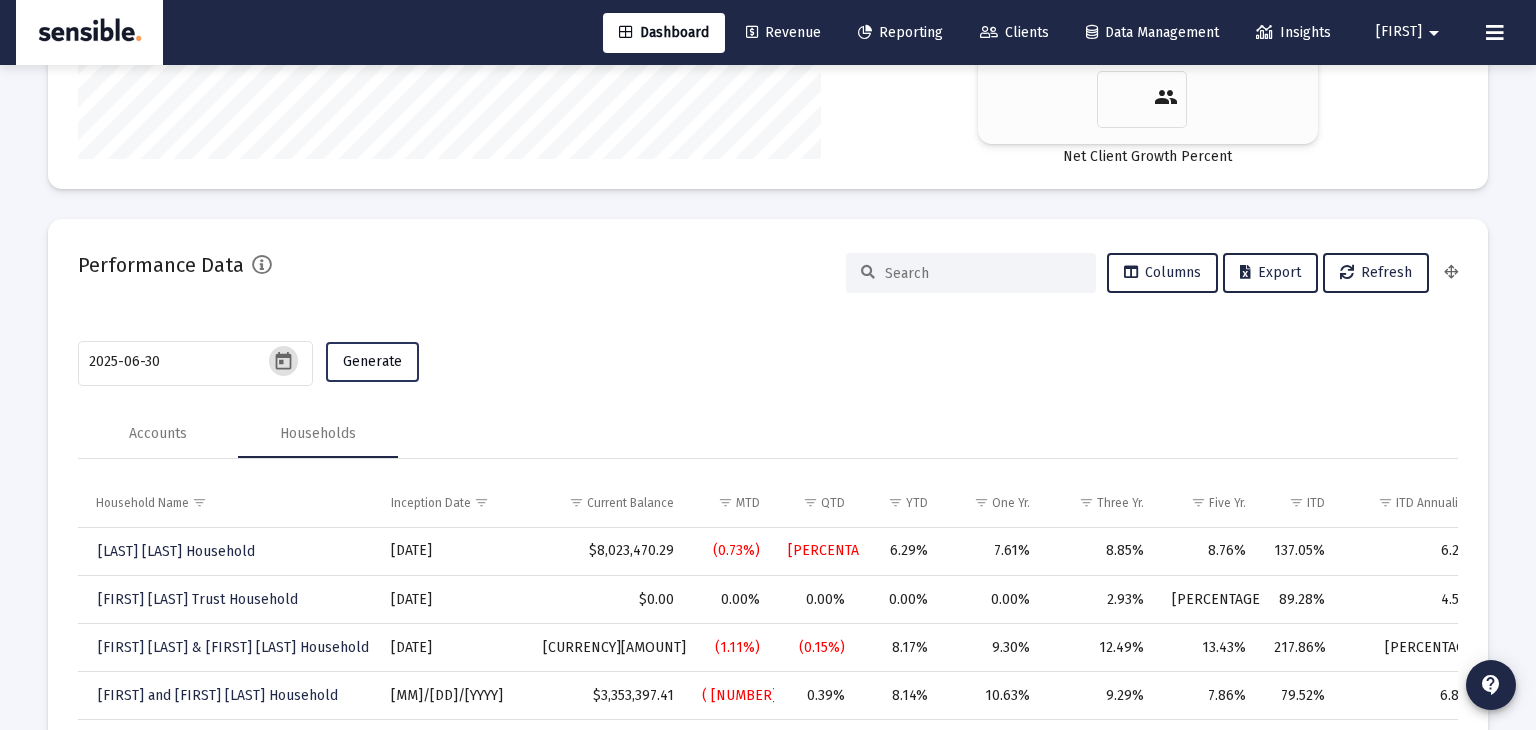 click on "Generate" 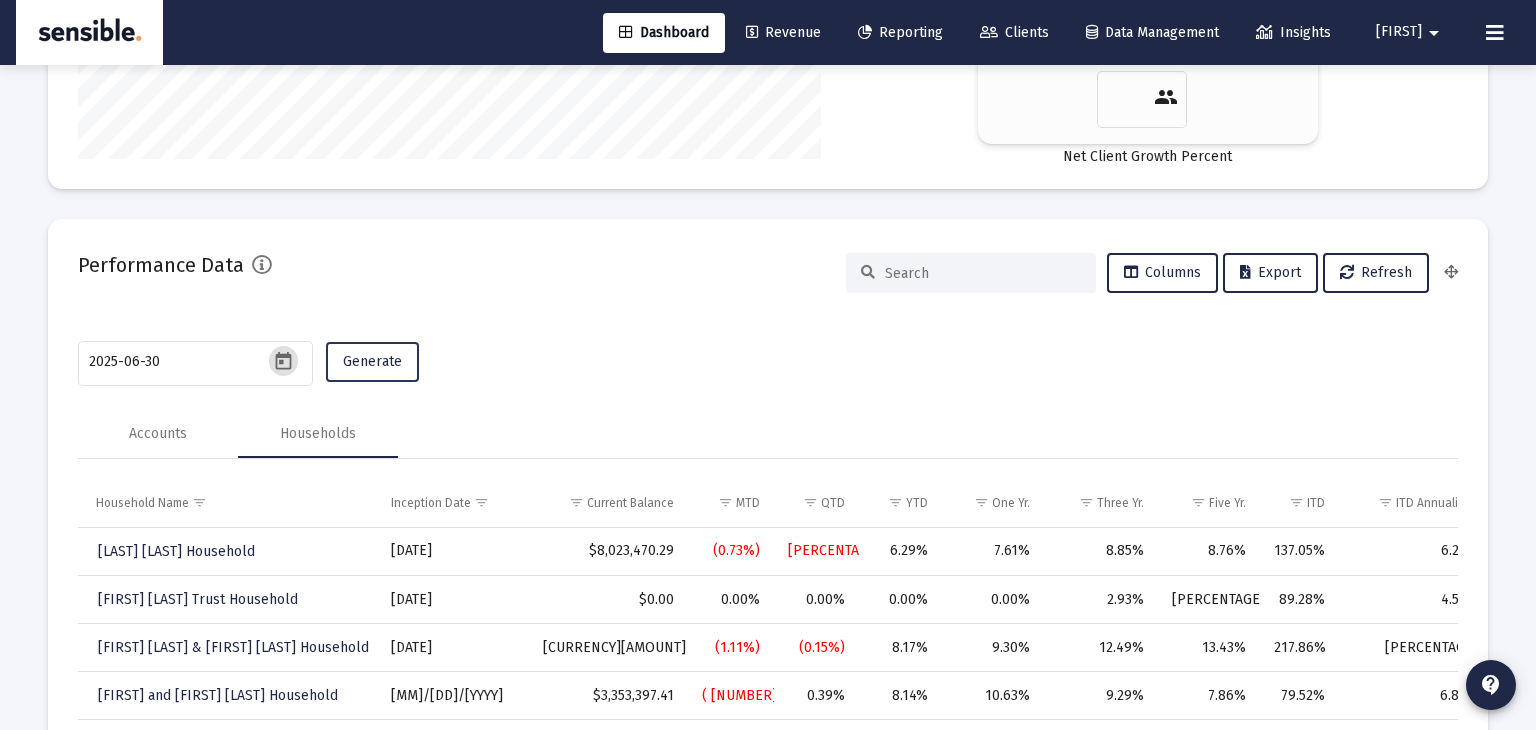 scroll, scrollTop: 3604, scrollLeft: 0, axis: vertical 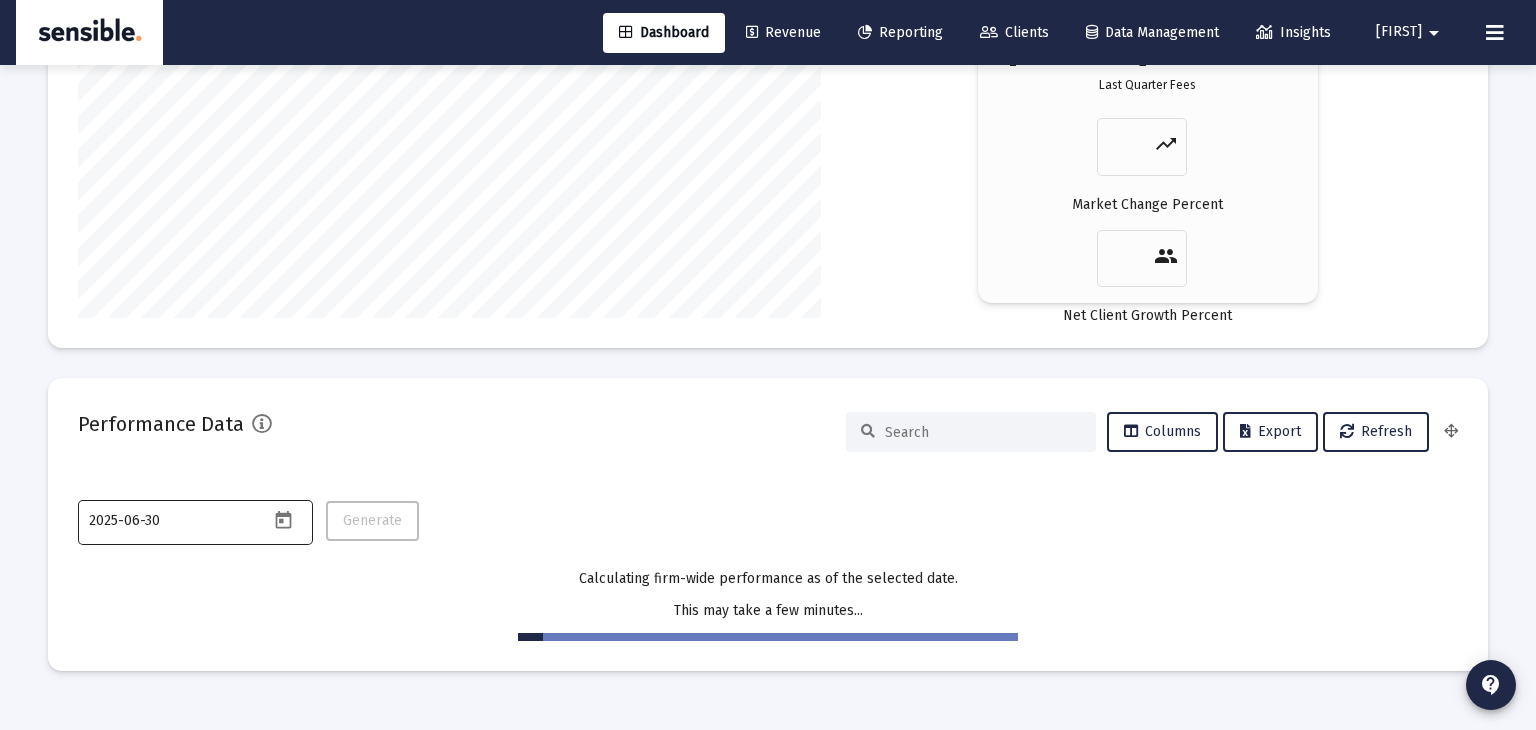 click 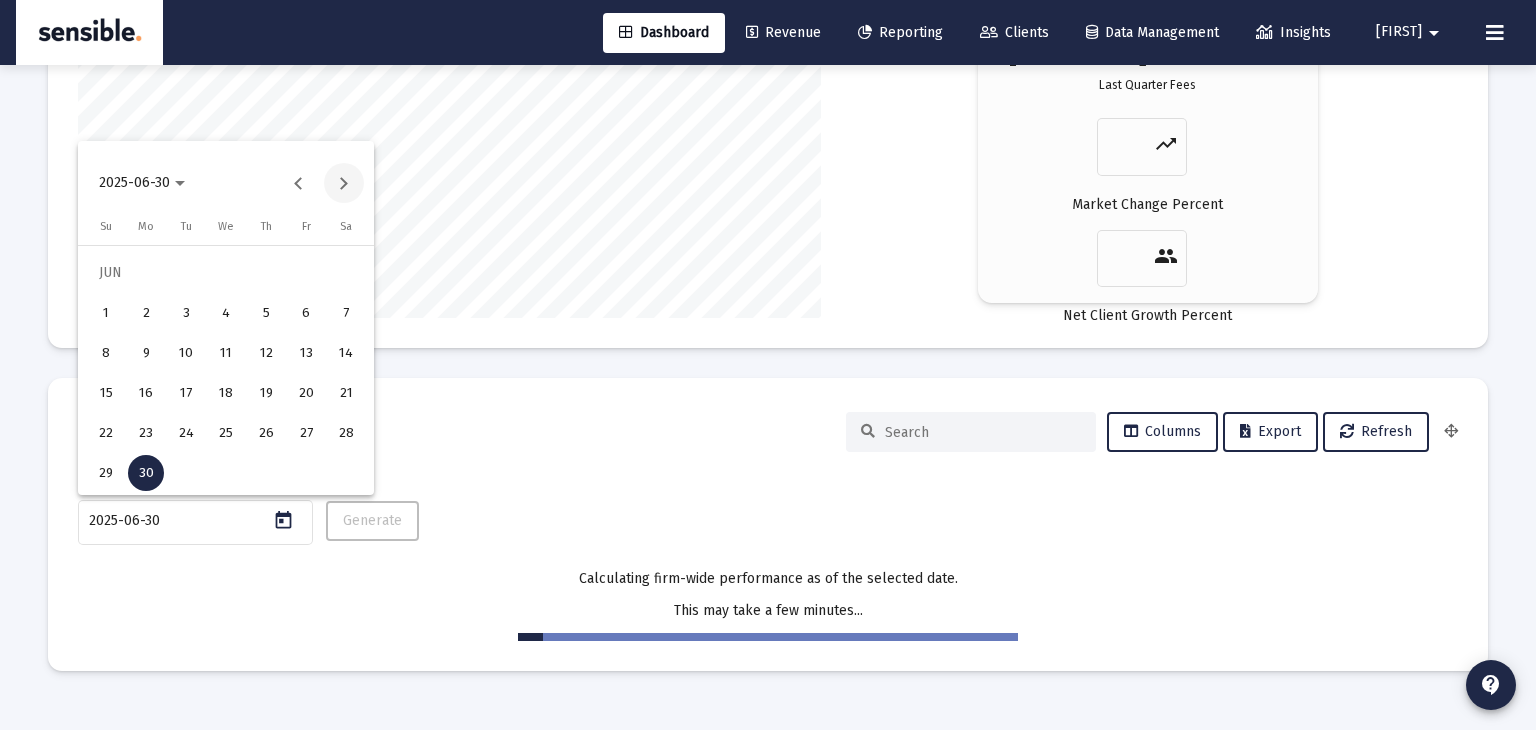 click at bounding box center [344, 183] 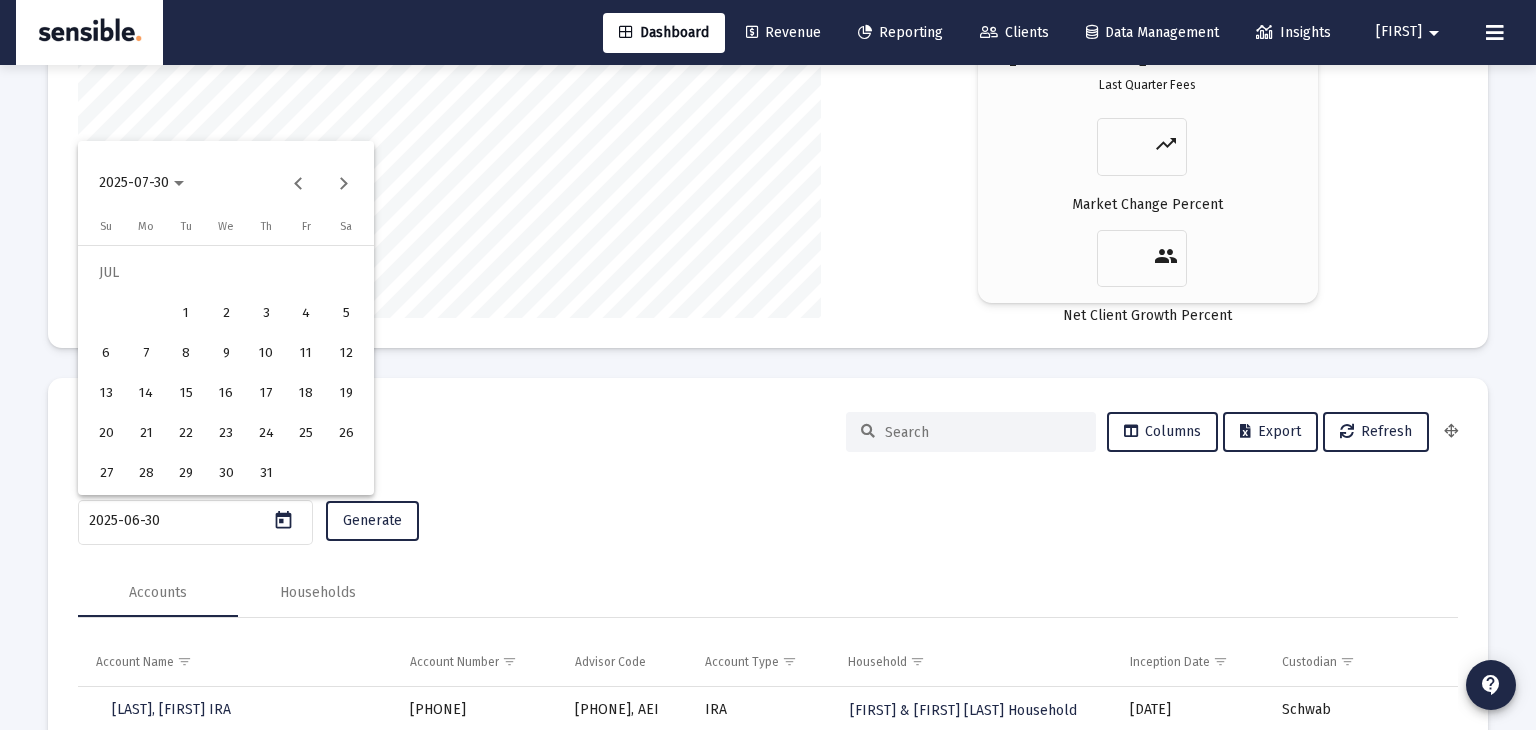 scroll, scrollTop: 3607, scrollLeft: 0, axis: vertical 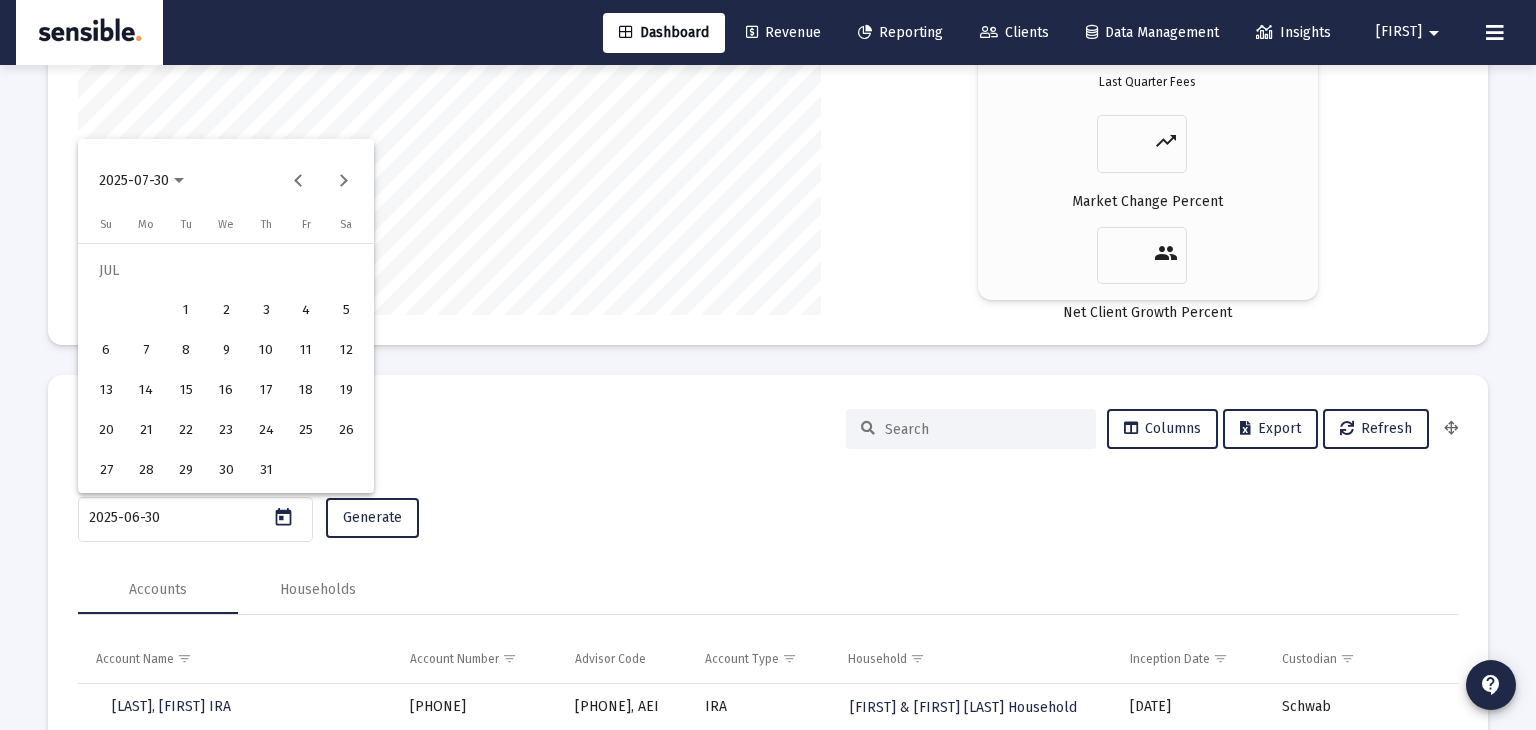 click on "31" at bounding box center [266, 471] 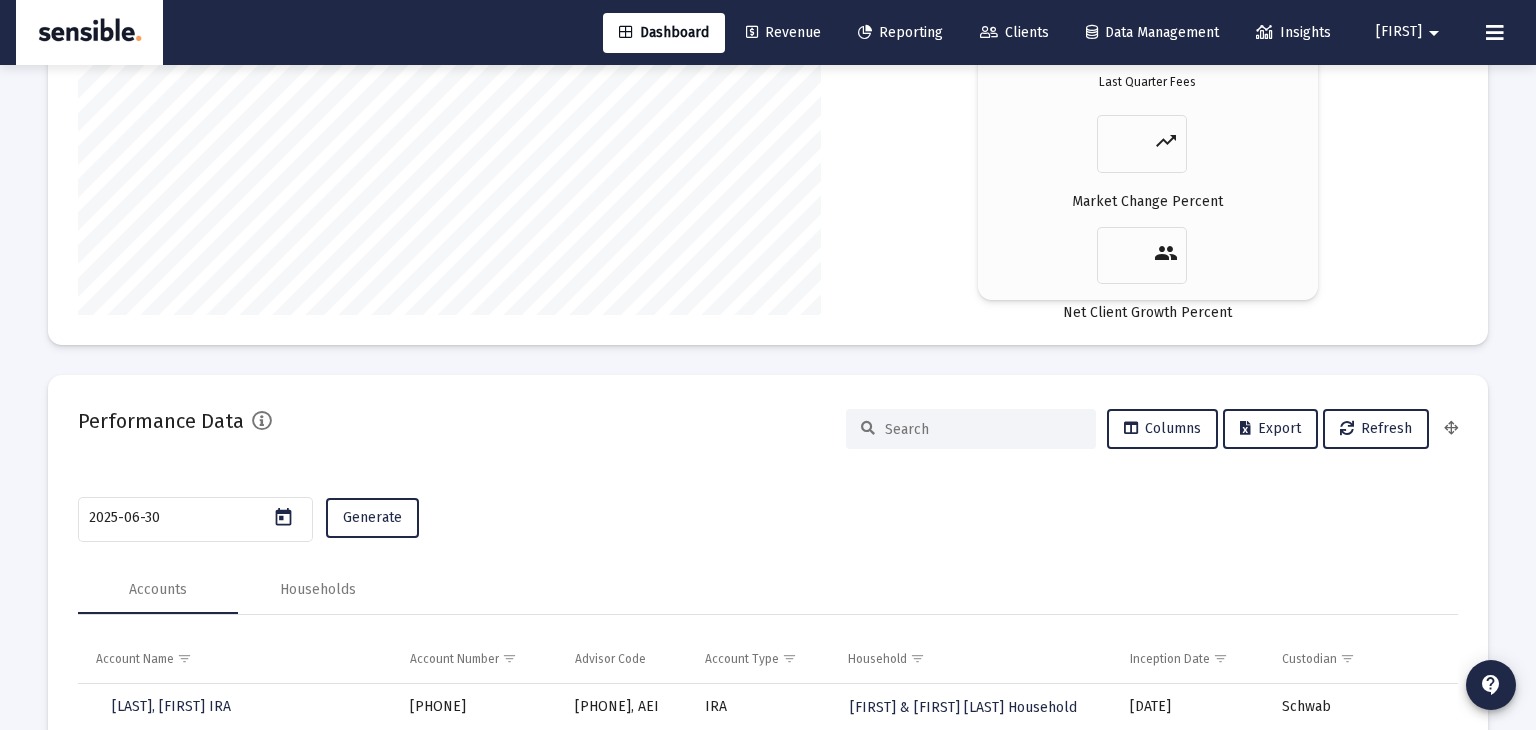 type on "2025-07-31" 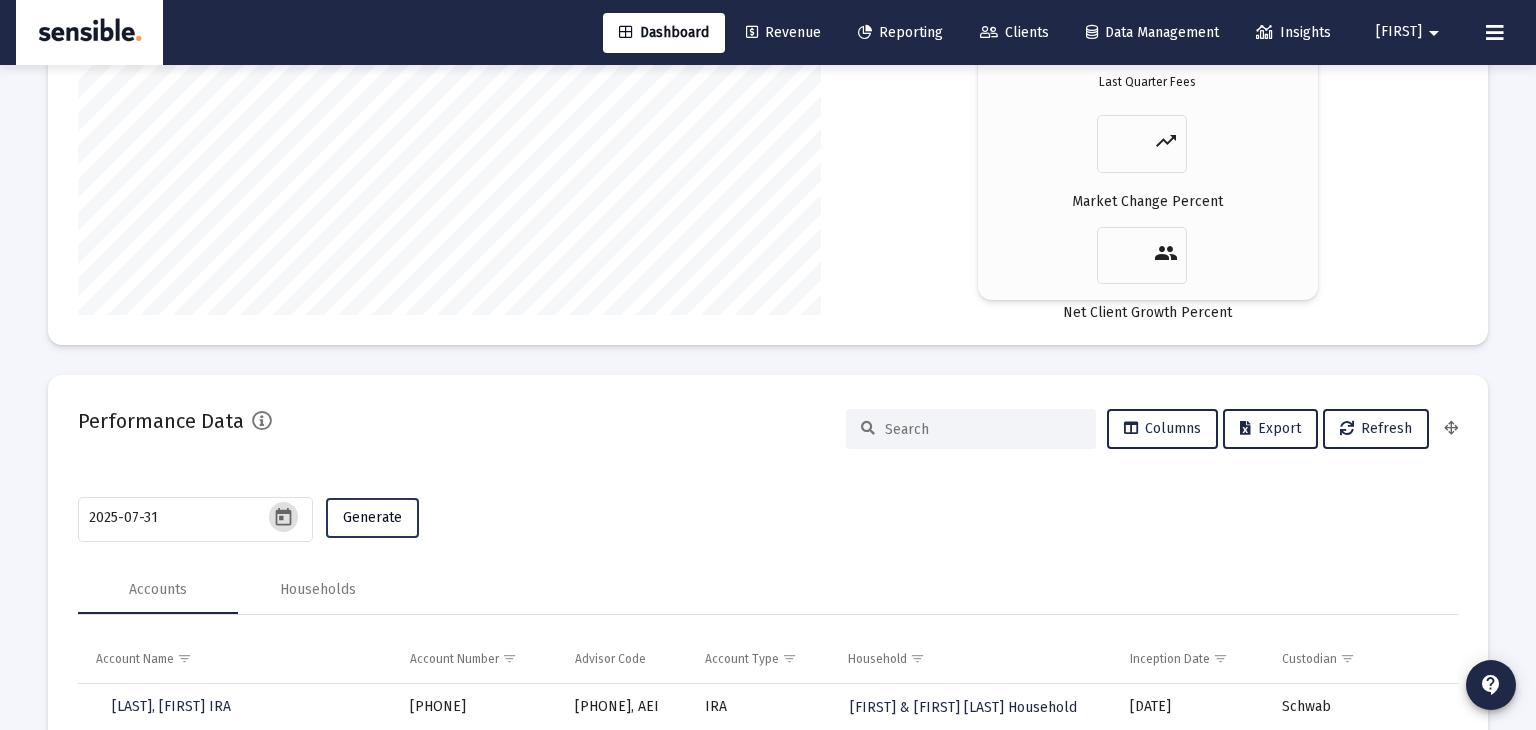 click on "Generate" 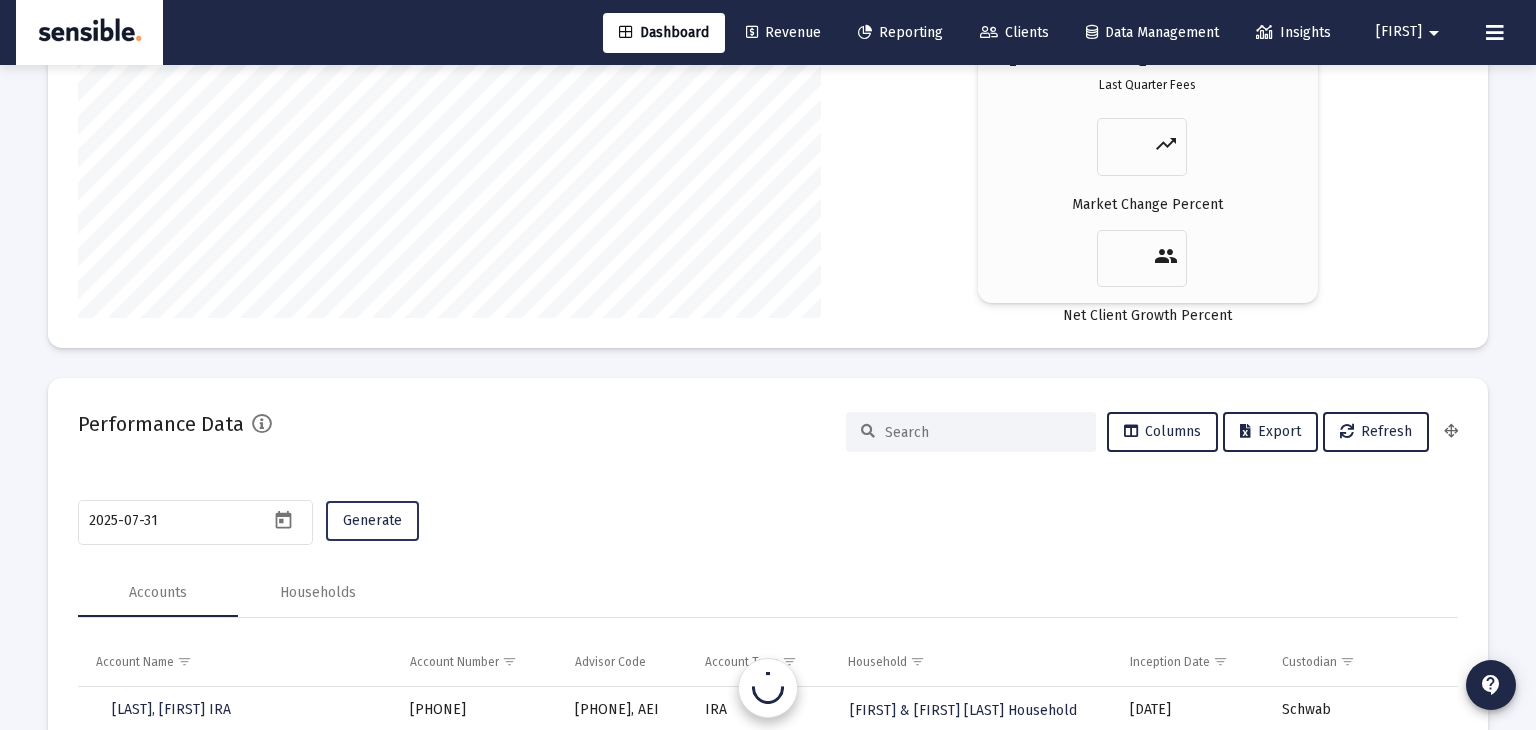 scroll, scrollTop: 3607, scrollLeft: 0, axis: vertical 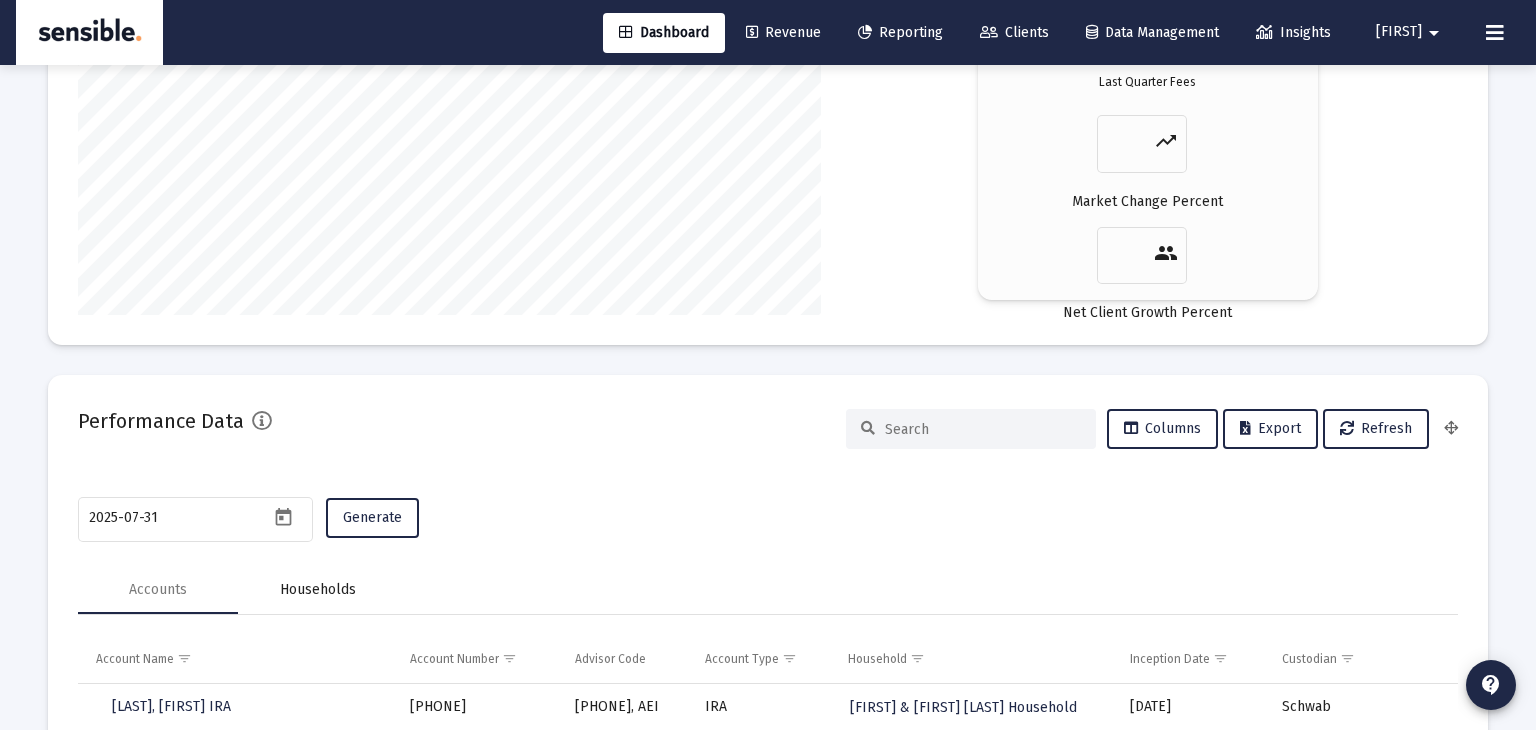 click on "Households" at bounding box center [318, 590] 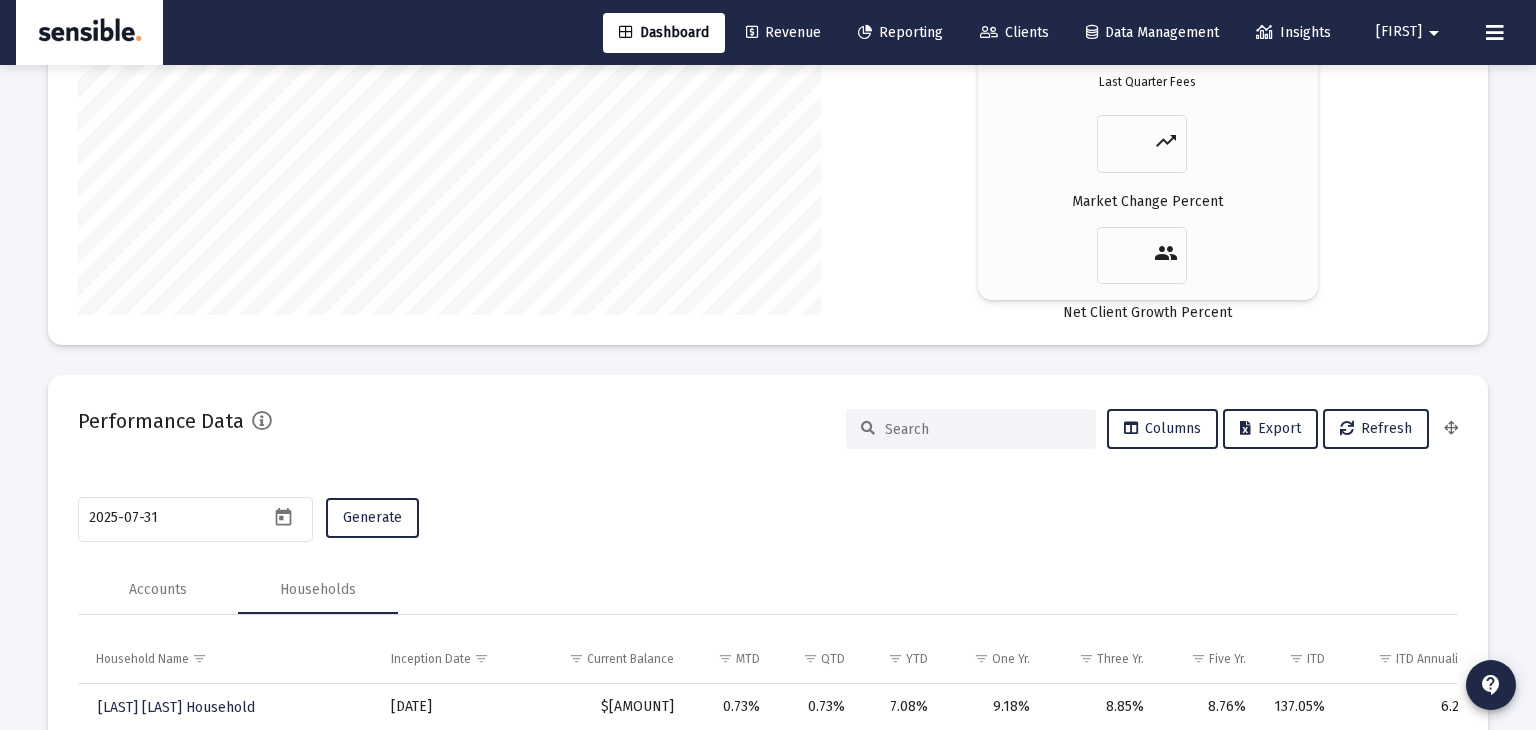 click 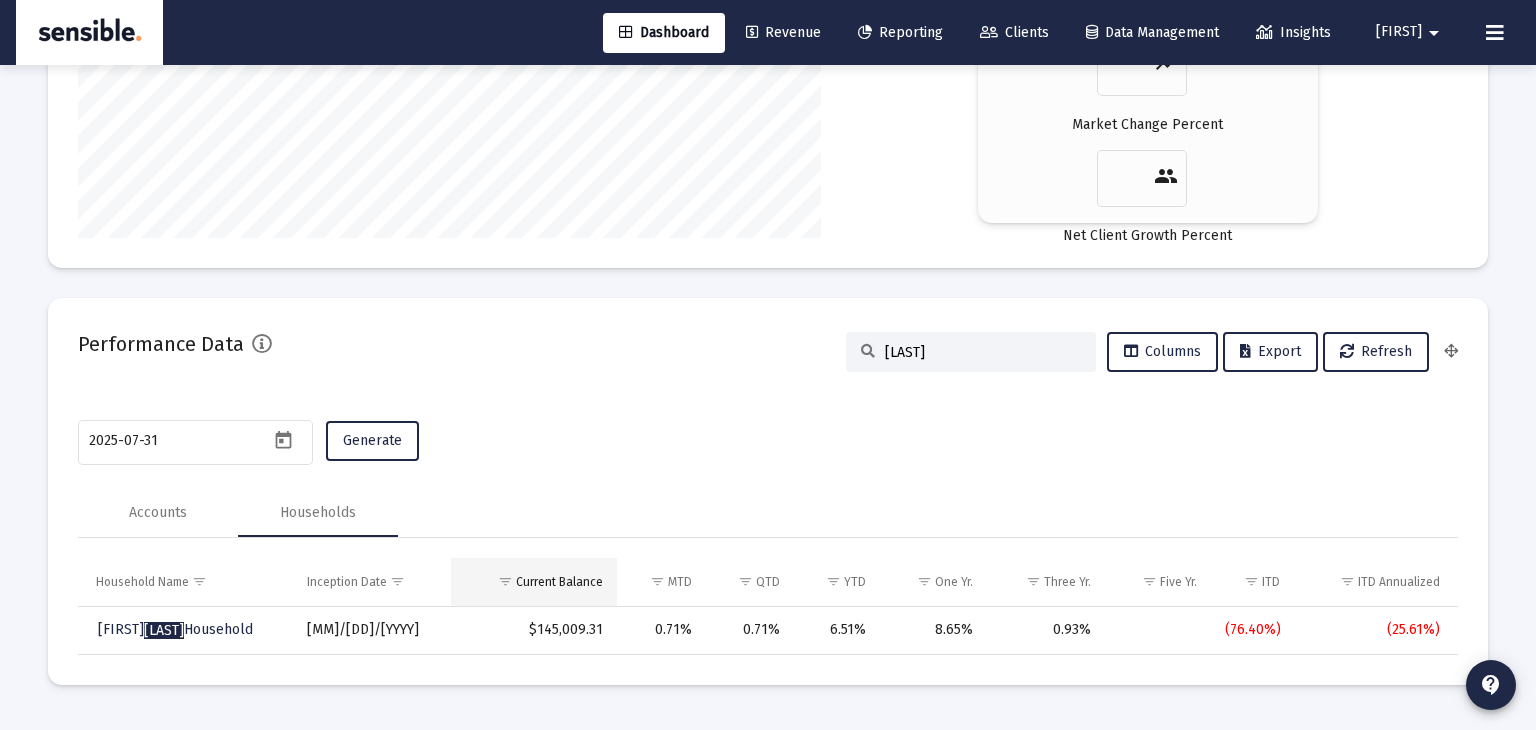 scroll, scrollTop: 3698, scrollLeft: 0, axis: vertical 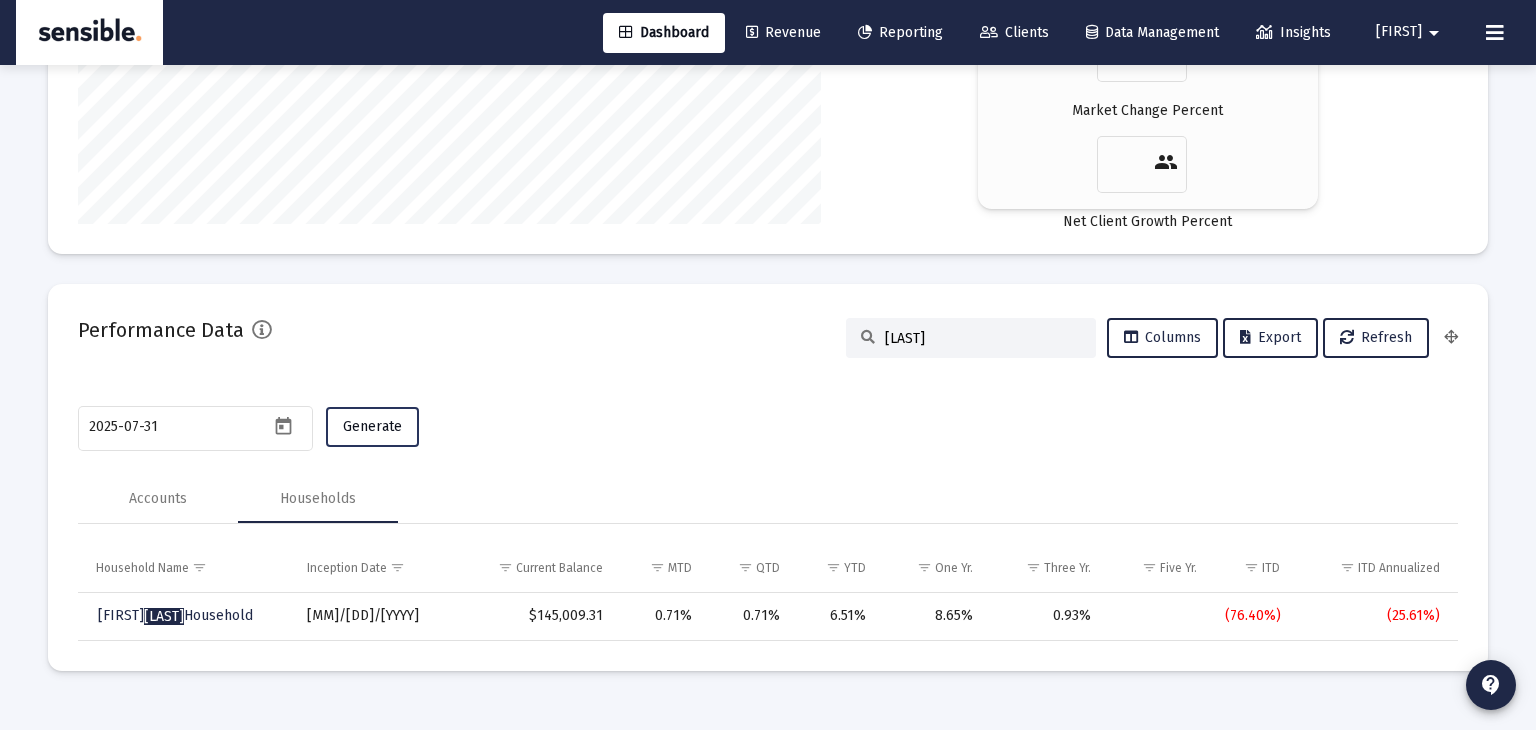 click on "Generate" 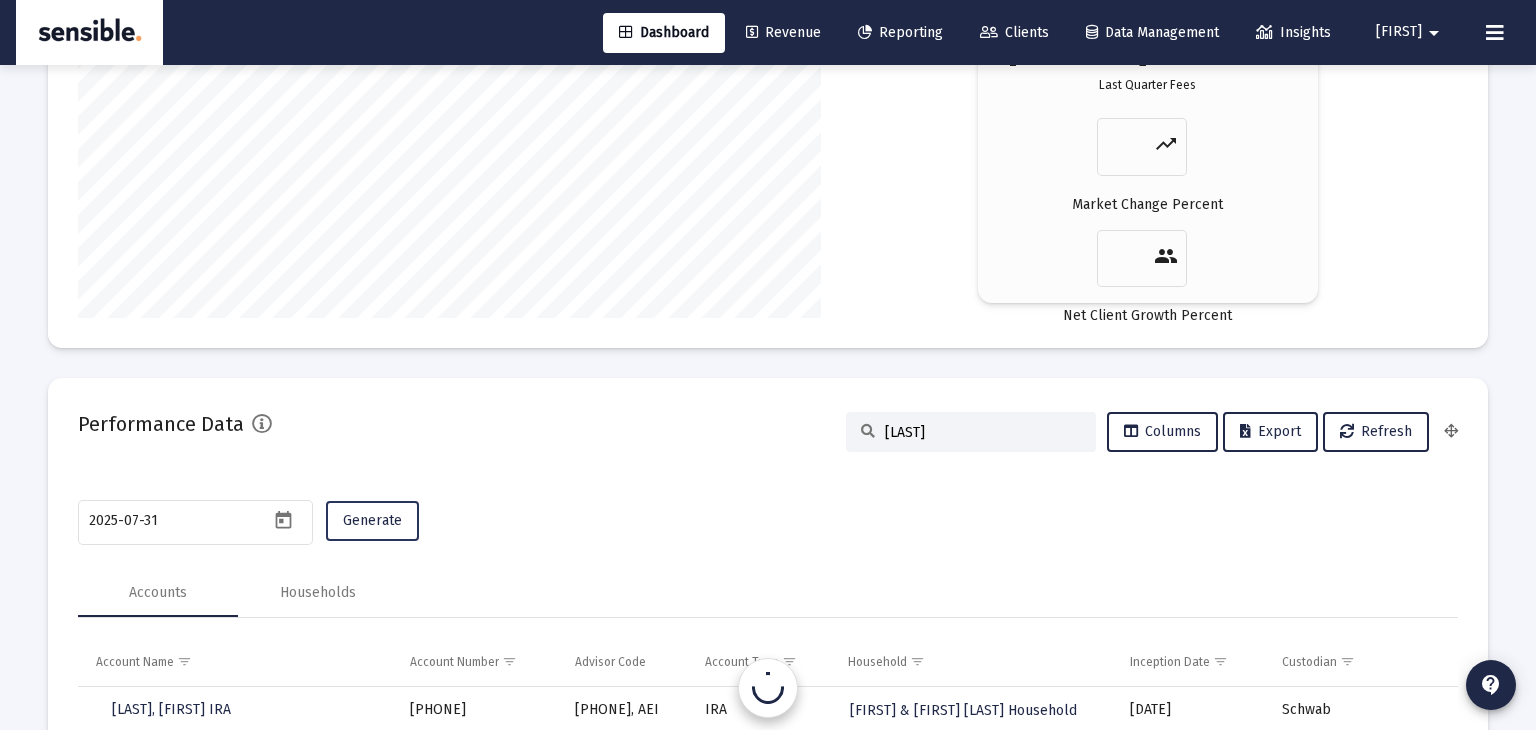 scroll, scrollTop: 3698, scrollLeft: 0, axis: vertical 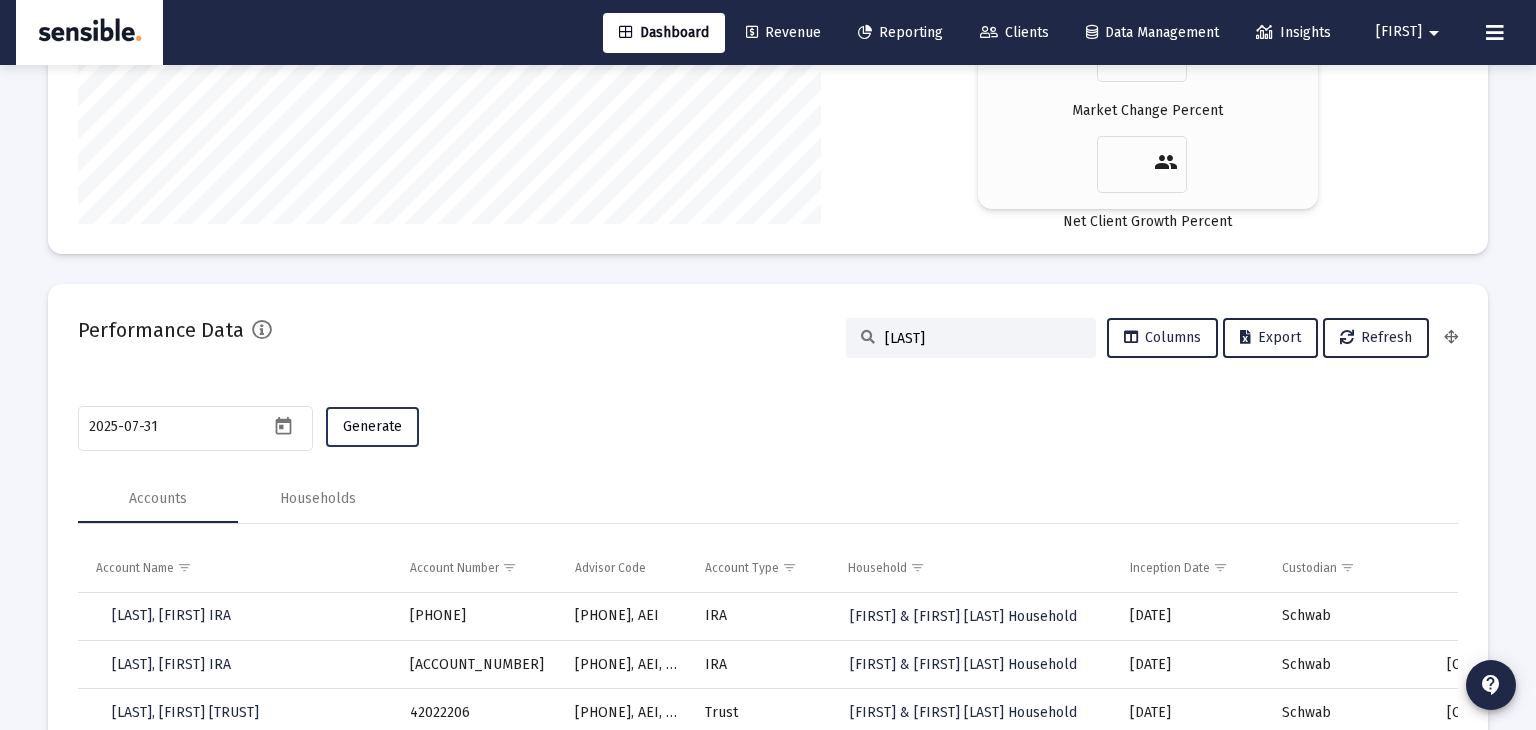 click on "Generate" 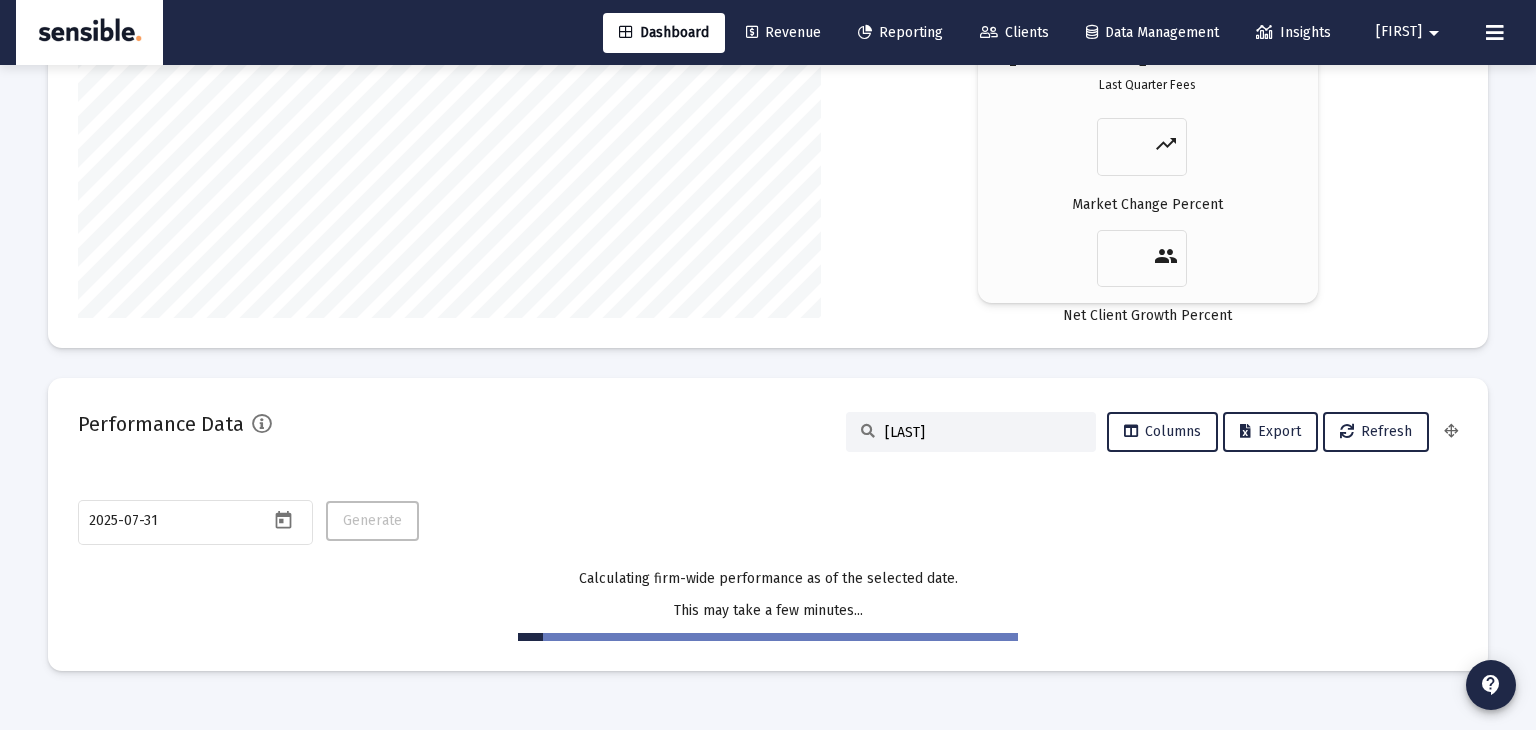 scroll, scrollTop: 3698, scrollLeft: 0, axis: vertical 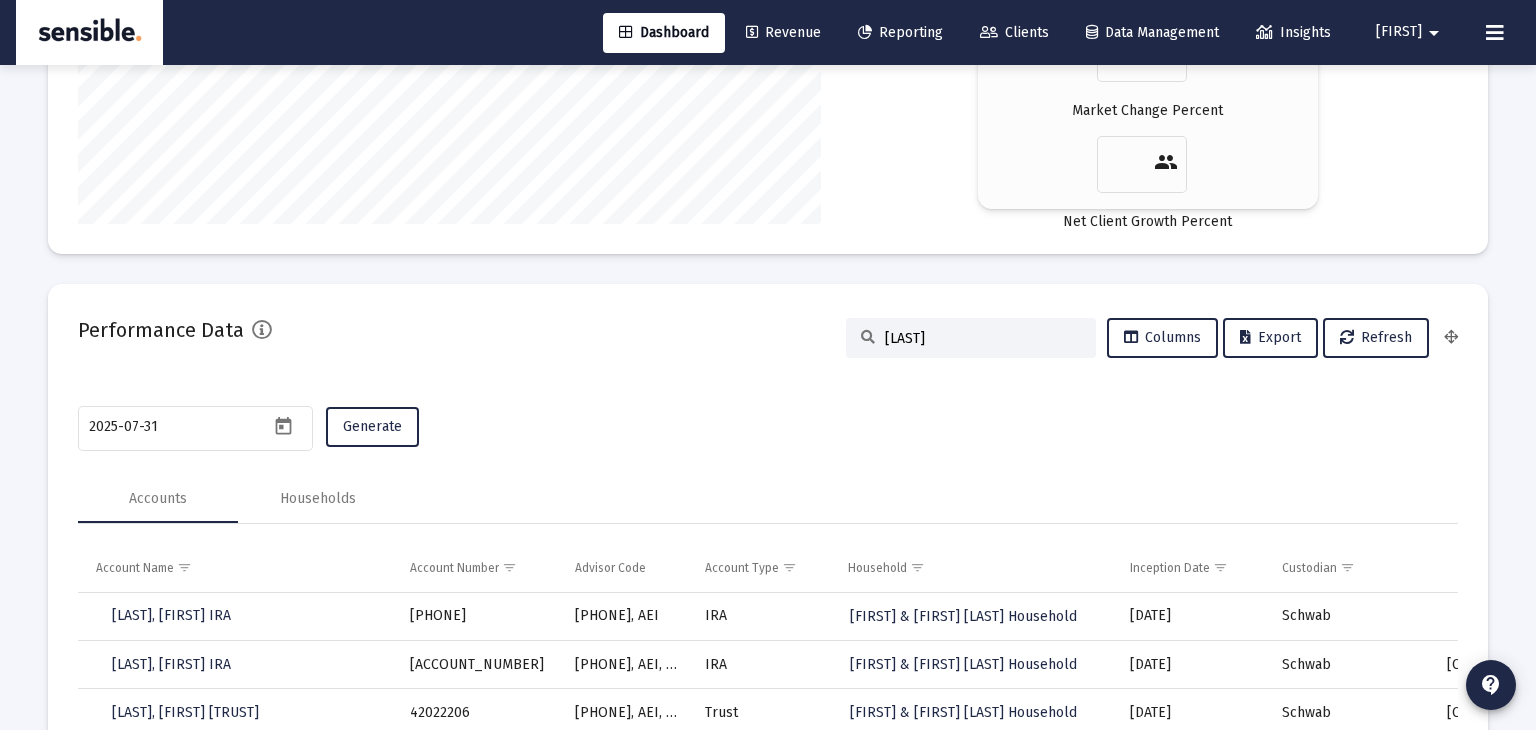 click on "Account Name Account Number Advisor Code Account Type Household Inception Date Custodian Current Balance MTD QTD YTD One Yr. Three Yr. Five Yr. ITD ITD Annualized [LAST], [FIRST] IRA [ACCOUNT_NUMBER] [ADVISOR_CODE], AEI IRA [FIRST] & [FIRST] [LAST] Household [DATE] Schwab [CURRENCY][AMOUNT] [PERCENTAGE] [PERCENTAGE] [PERCENTAGE] [PERCENTAGE] [PERCENTAGE] [PERCENTAGE] [PERCENTAGE] [PERCENTAGE] [LAST], [FIRST] IRA [ACCOUNT_NUMBER] [ADVISOR_CODE], AEI, AHJ IRA [FIRST] & [FIRST] [LAST] Household [DATE] Schwab [CURRENCY][AMOUNT] [PERCENTAGE] [PERCENTAGE] [PERCENTAGE] [PERCENTAGE] [PERCENTAGE] [PERCENTAGE] [PERCENTAGE] [PERCENTAGE] [LAST], [LAST] Trust [ACCOUNT_NUMBER] [ADVISOR_CODE], AEI, AHJ Trust [FIRST] & [FIRST] [LAST] Household [DATE] Schwab [CURRENCY][AMOUNT] [PERCENTAGE] [PERCENTAGE] [PERCENTAGE] [PERCENTAGE] [PERCENTAGE] [PERCENTAGE] [PERCENTAGE] [PERCENTAGE] [LAST] Qual GST NON-EXEMPT Trust [ACCOUNT_NUMBER] [ADVISOR_CODE], AEI, AHJ Trust [LAST] Marital Trusts Household [DATE] Schwab [CURRENCY][AMOUNT] [PERCENTAGE] [PERCENTAGE] [PERCENTAGE] [PERCENTAGE] [PERCENTAGE] [PERCENTAGE] [PERCENTAGE] [PERCENTAGE] [LAST] Qual GST EXEMPT Trust [ACCOUNT_NUMBER] [ADVISOR_CODE], AEI, AHJ Trust" at bounding box center [768, 784] 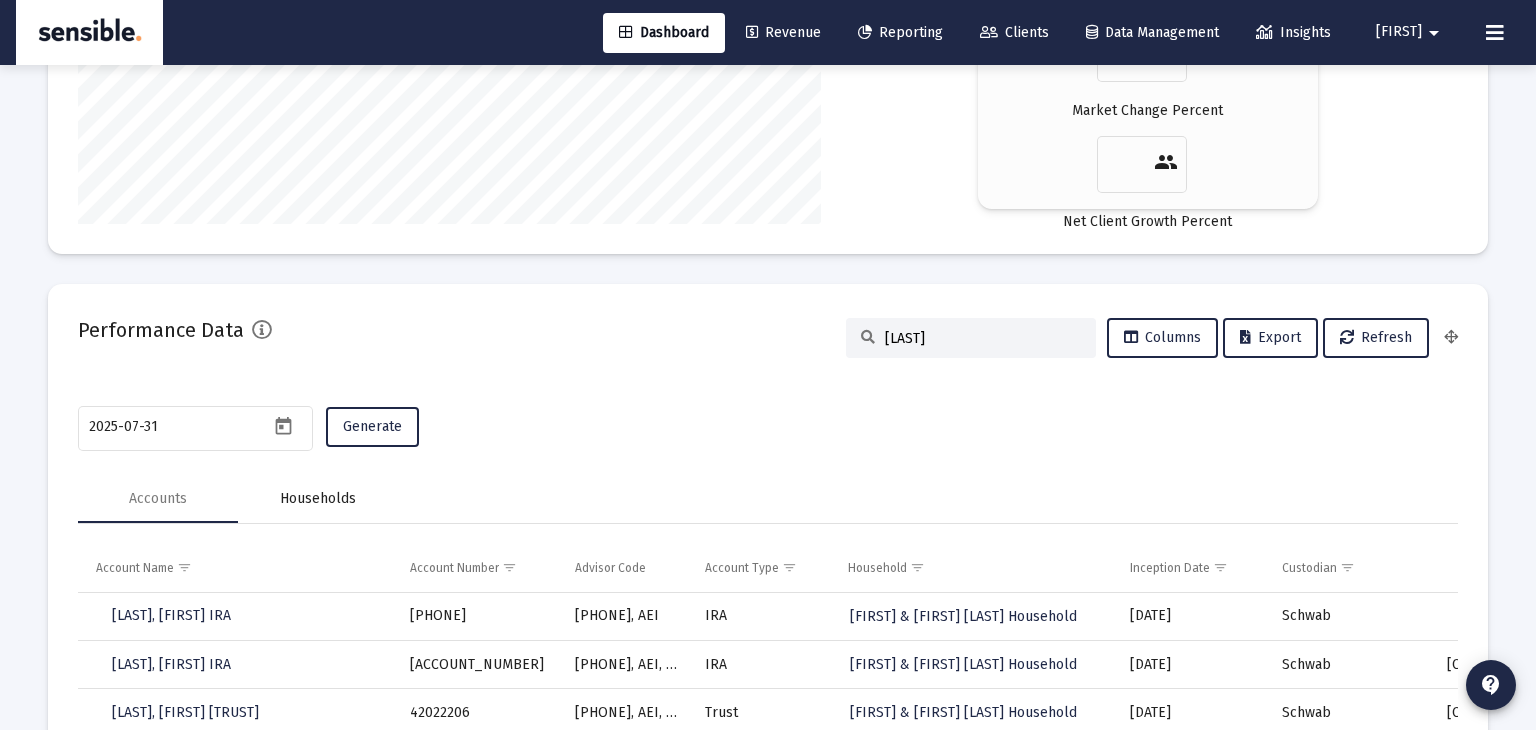 click on "Households" at bounding box center [318, 499] 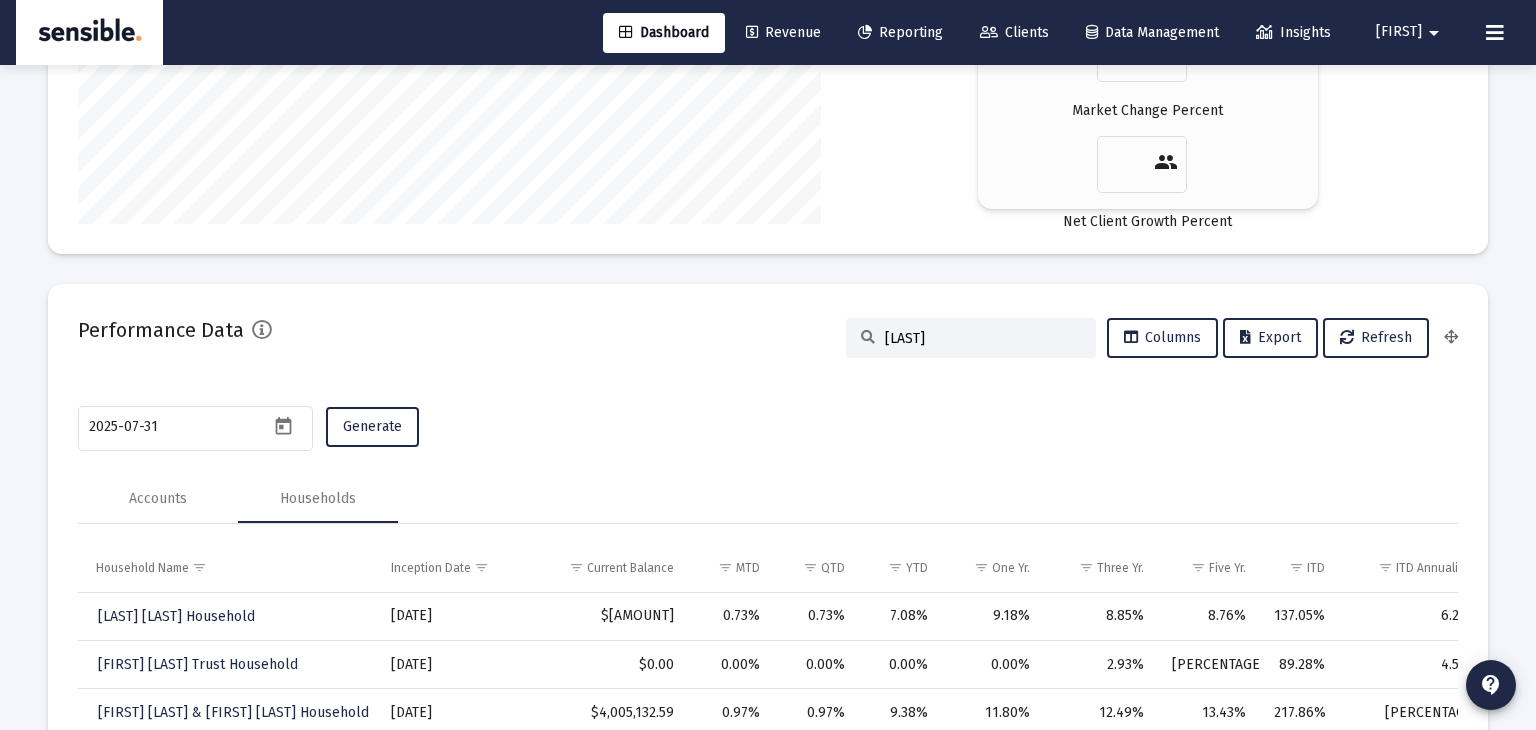 click on "[LAST]" 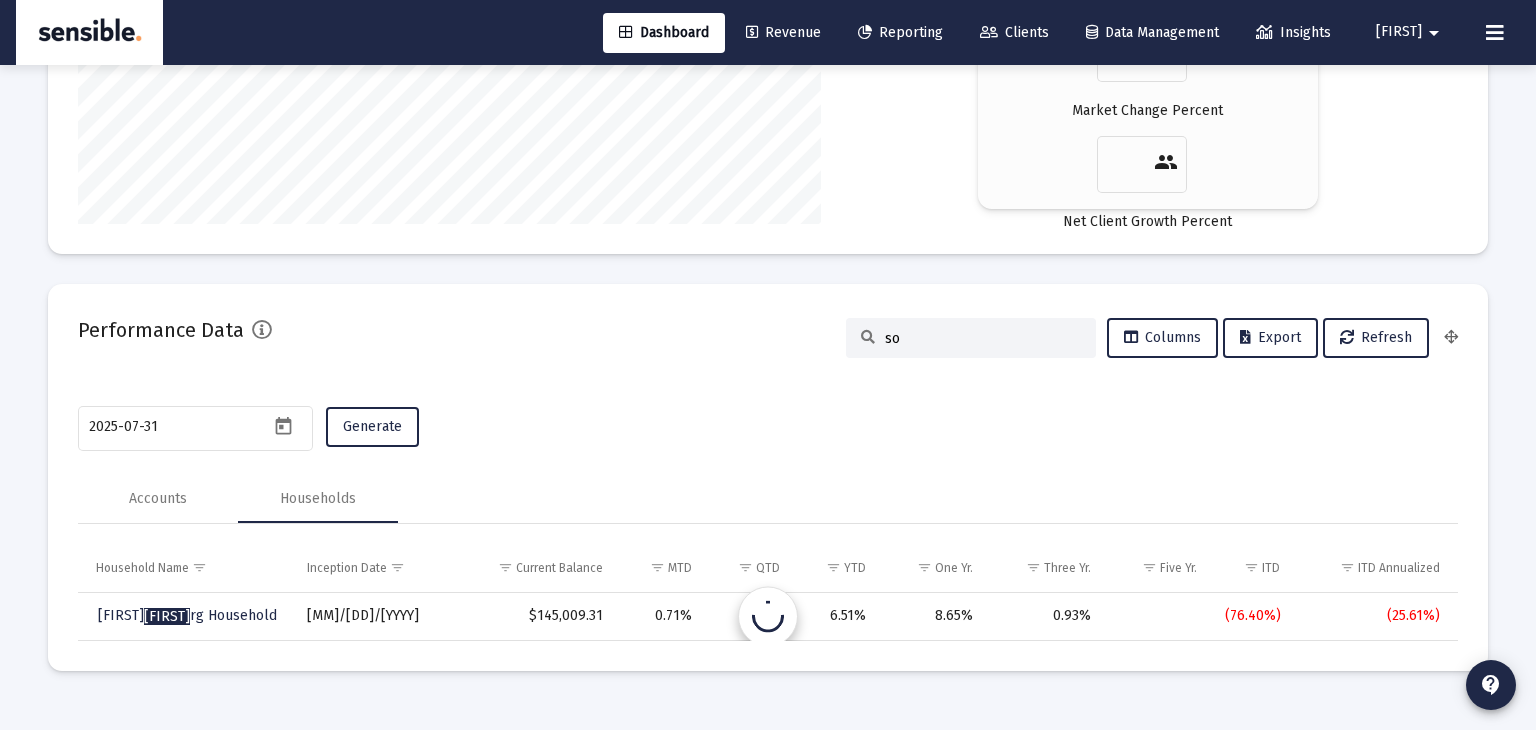 type on "s" 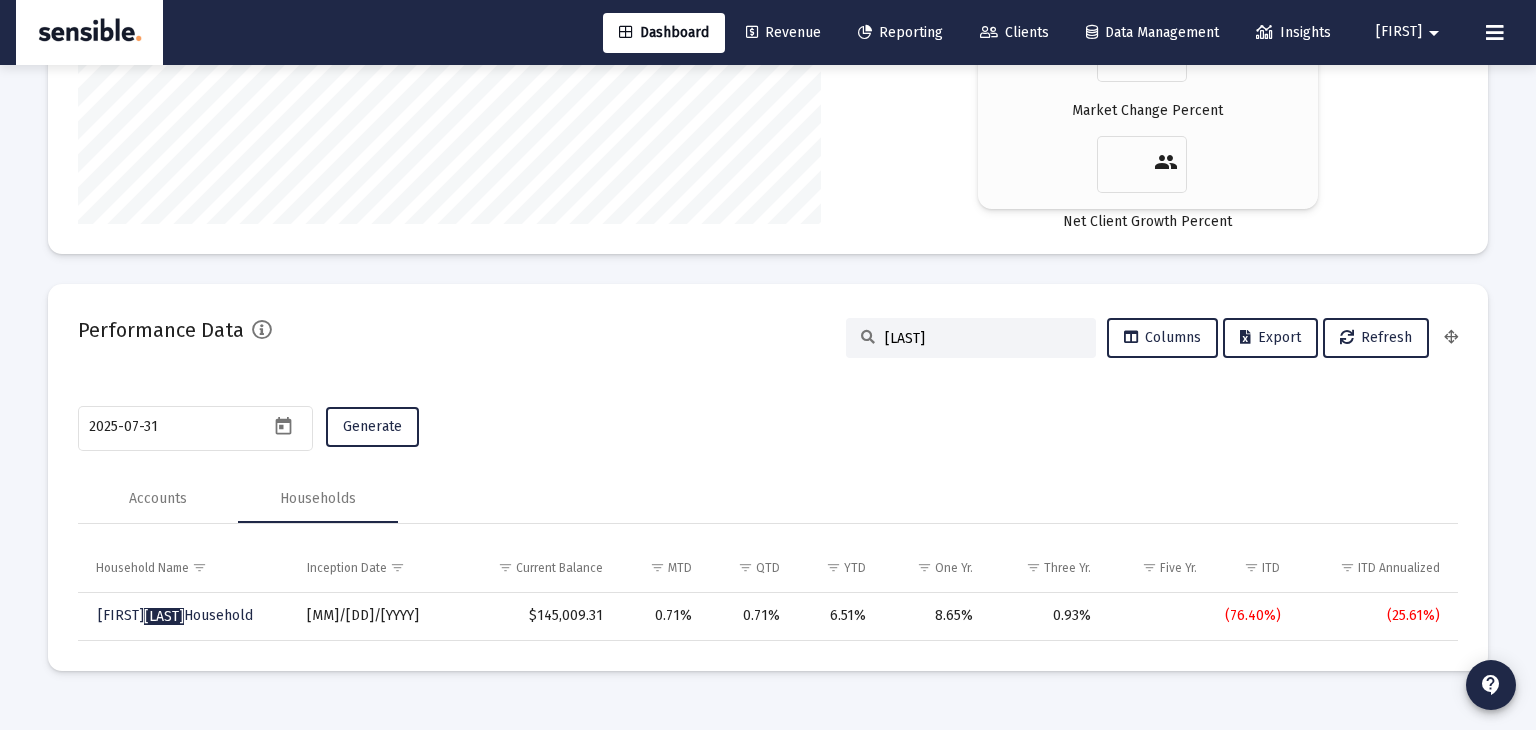 type on "[LAST]" 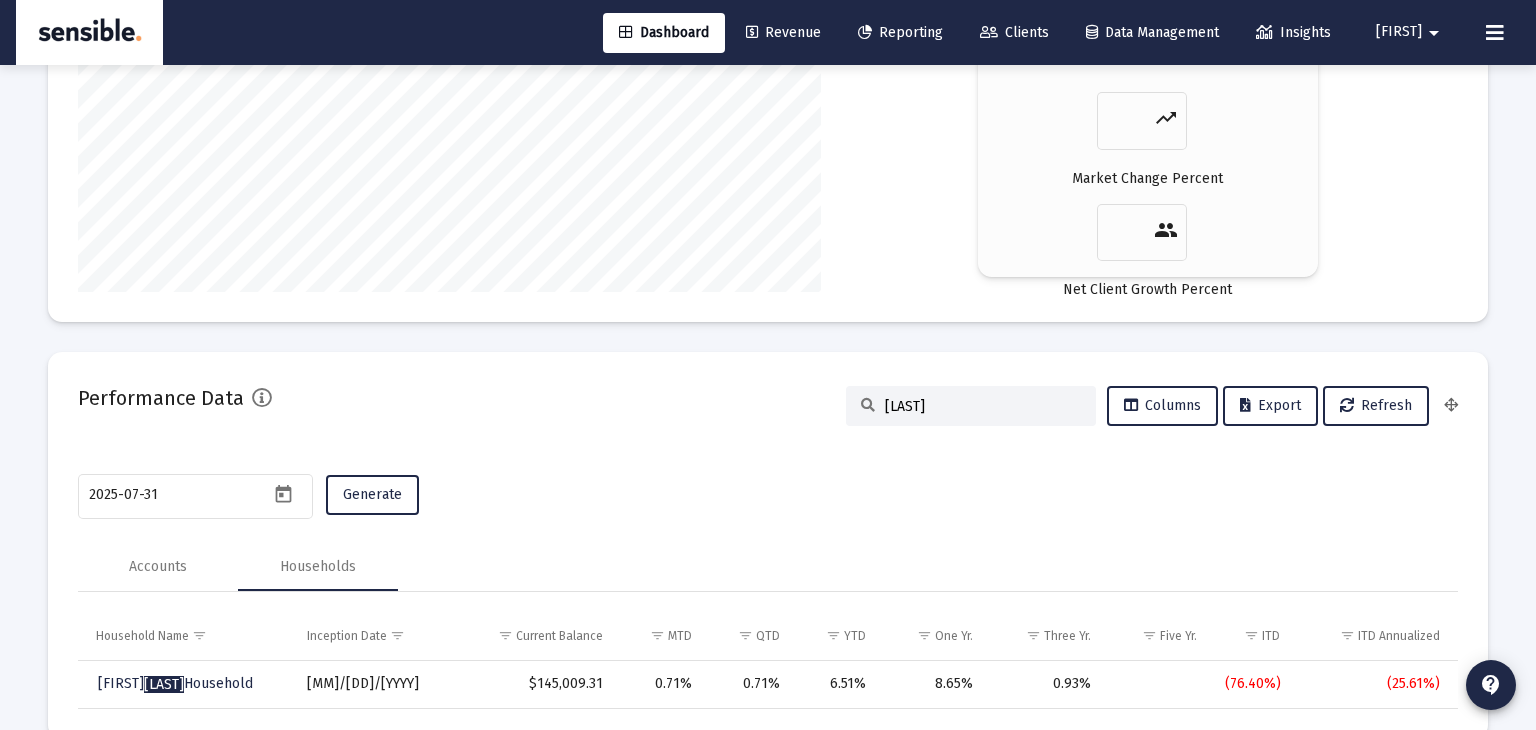scroll, scrollTop: 3572, scrollLeft: 0, axis: vertical 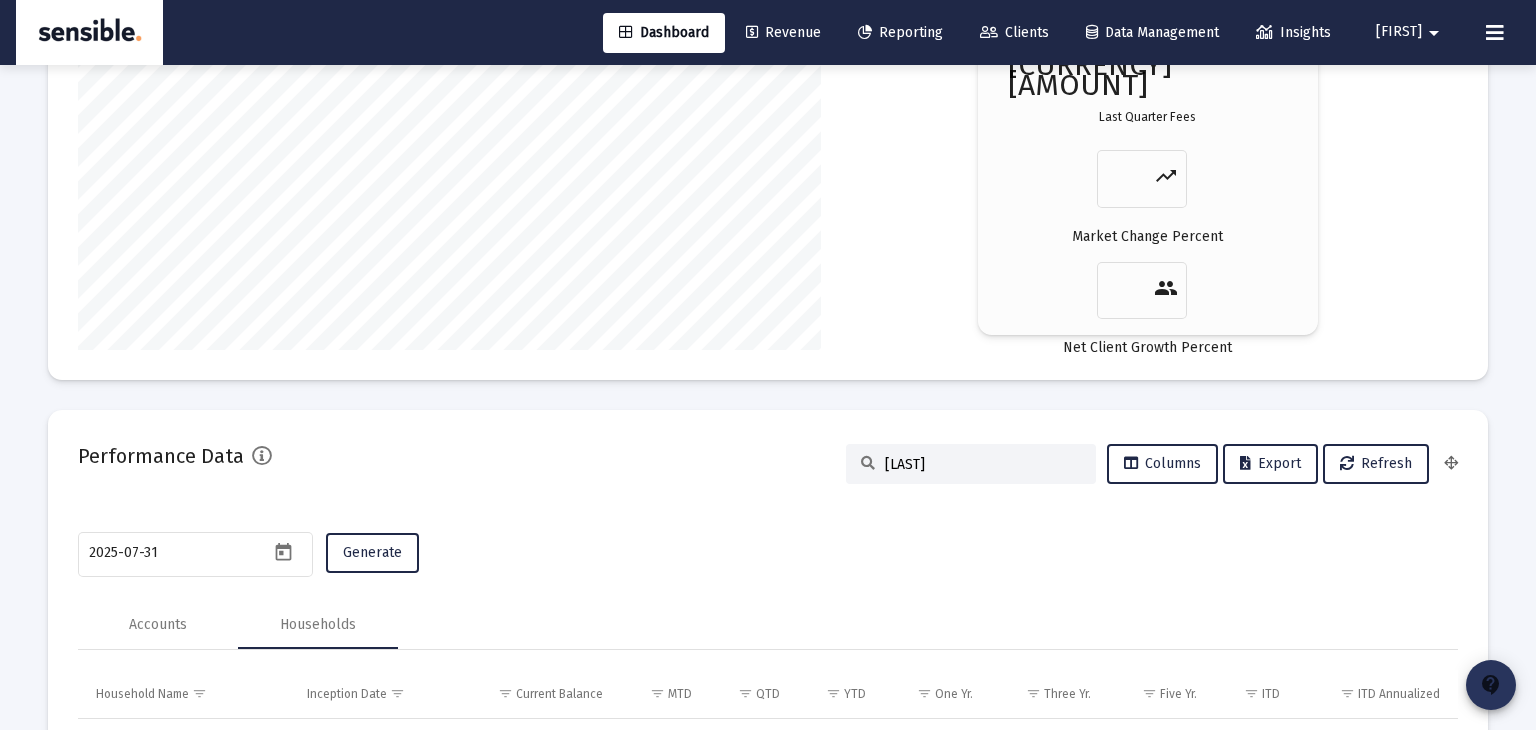 click on "contact_support" 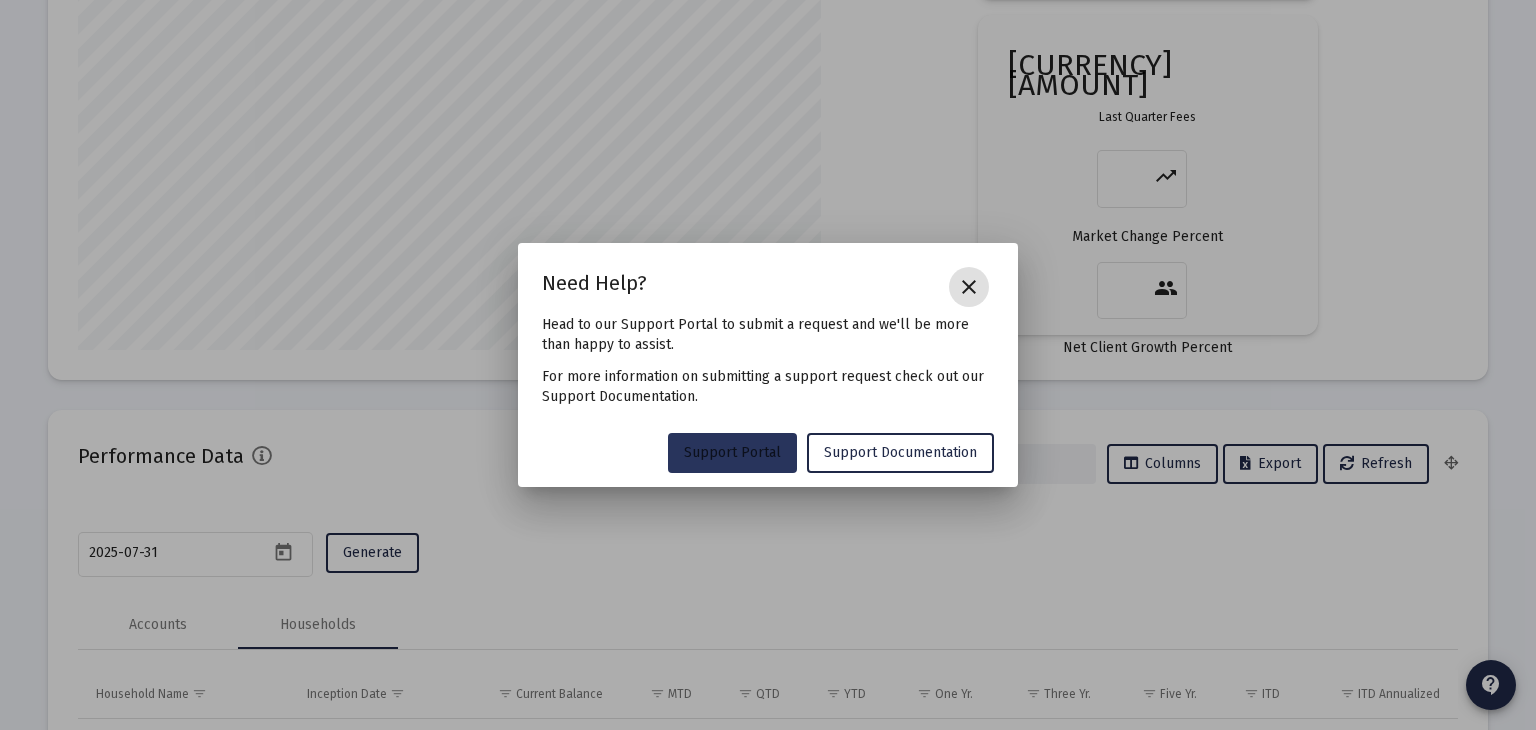 click on "Support Portal" at bounding box center [732, 453] 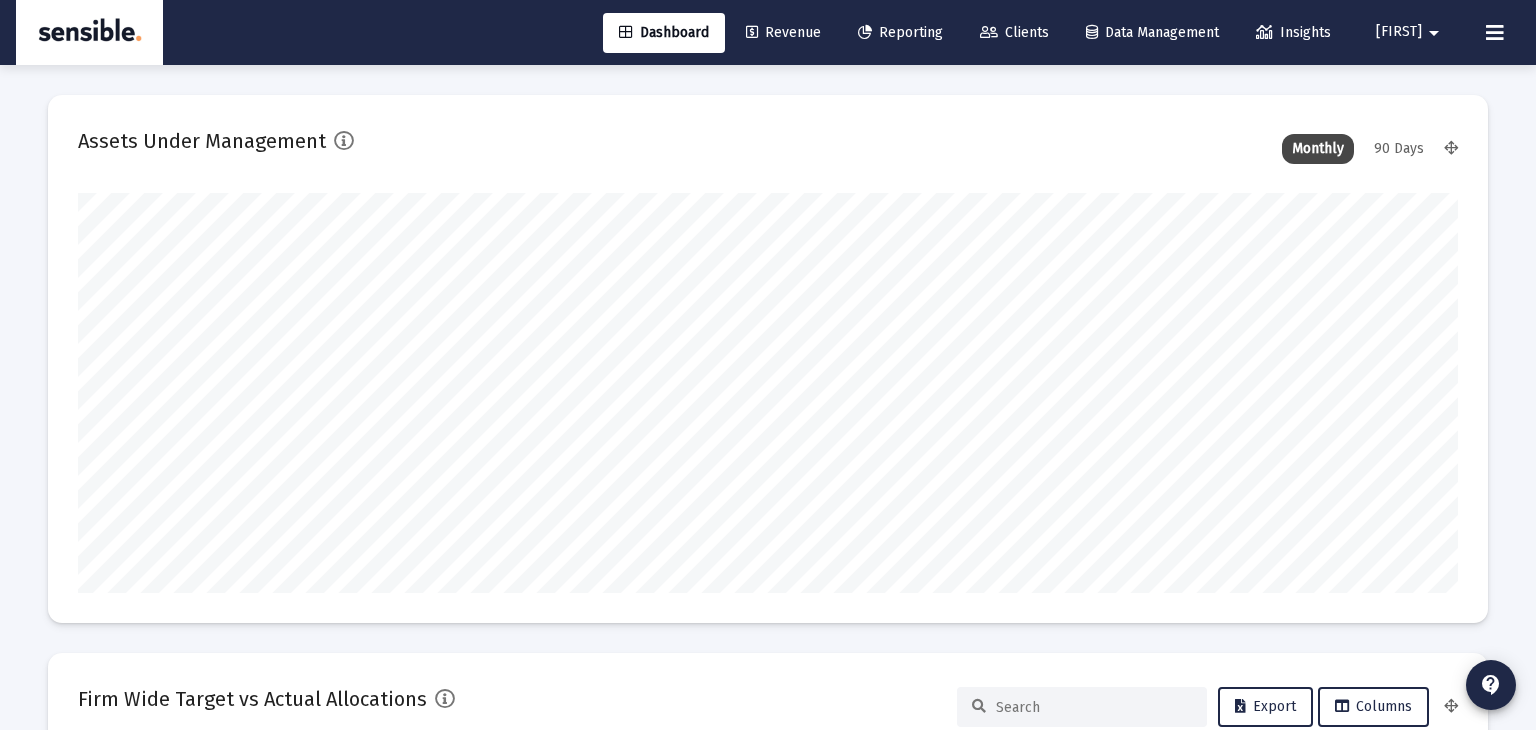 scroll, scrollTop: 3698, scrollLeft: 0, axis: vertical 